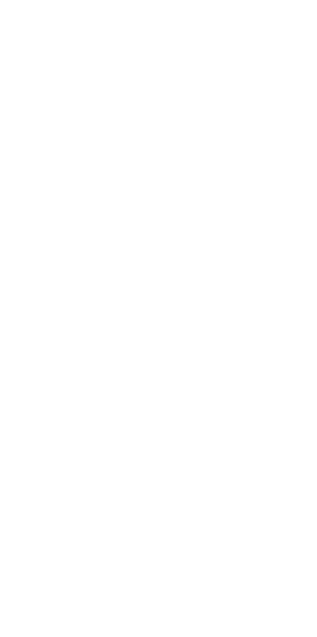 scroll, scrollTop: 0, scrollLeft: 0, axis: both 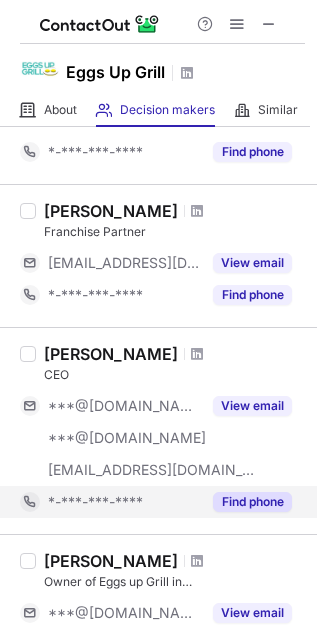click on "*-***-***-****" at bounding box center (95, 502) 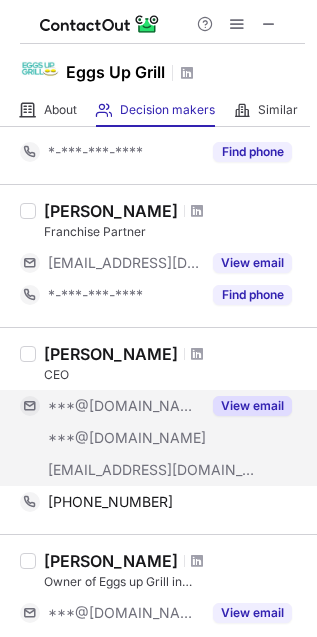 click on "***@eggsupgrillfranchise.com" at bounding box center [152, 470] 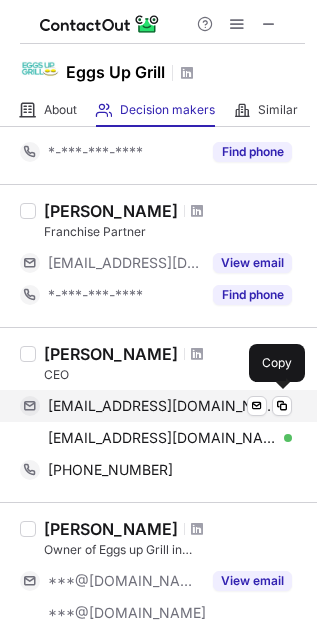 click on "rickyrichardson367@gmail.com Verified Send email Copy" at bounding box center (156, 406) 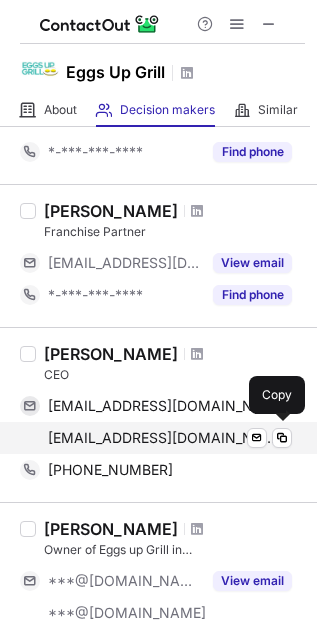 click on "richardson367@aol.com" at bounding box center (162, 438) 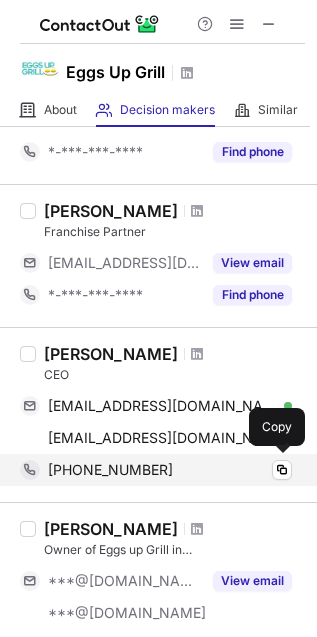 click on "+12146953401 Copy" at bounding box center (156, 470) 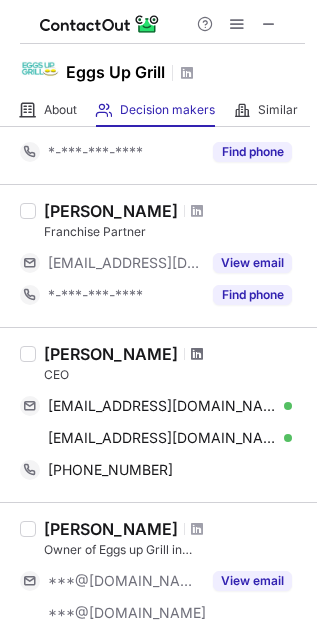 click at bounding box center [197, 354] 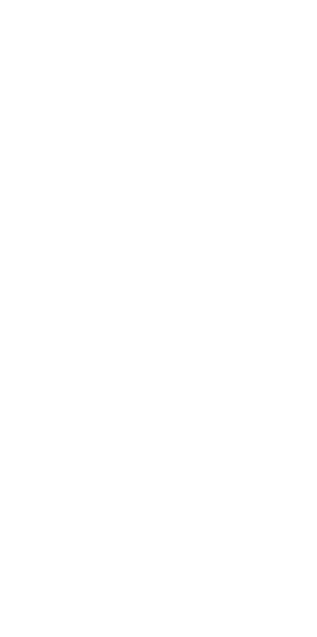 scroll, scrollTop: 0, scrollLeft: 0, axis: both 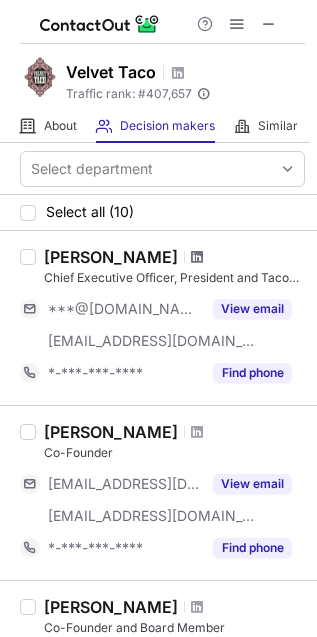click at bounding box center [197, 257] 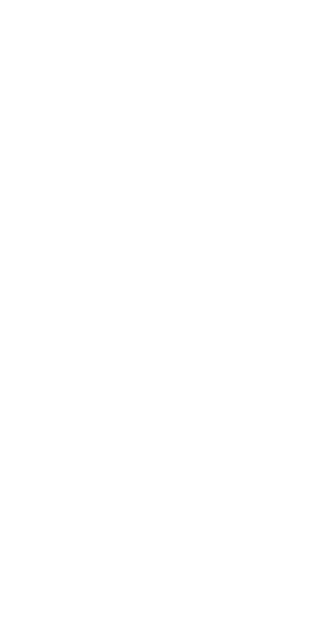 scroll, scrollTop: 0, scrollLeft: 0, axis: both 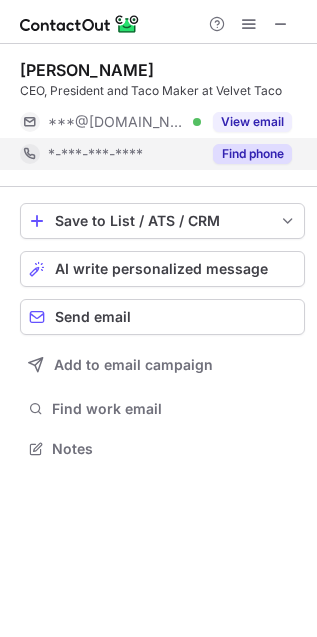 click on "*-***-***-****" at bounding box center [110, 154] 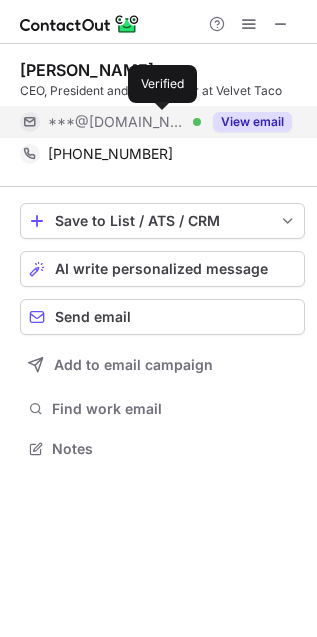 click at bounding box center (197, 122) 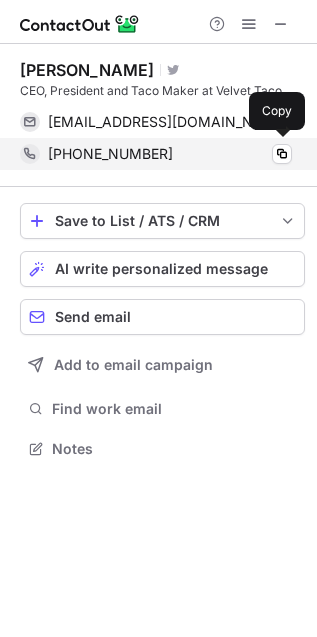 click on "+12146846714" at bounding box center (170, 154) 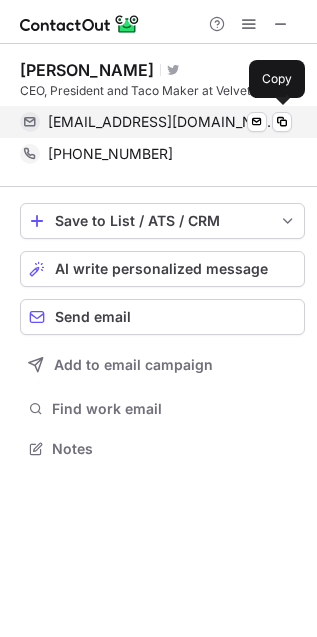click on "claydover@gmail.com" at bounding box center (162, 122) 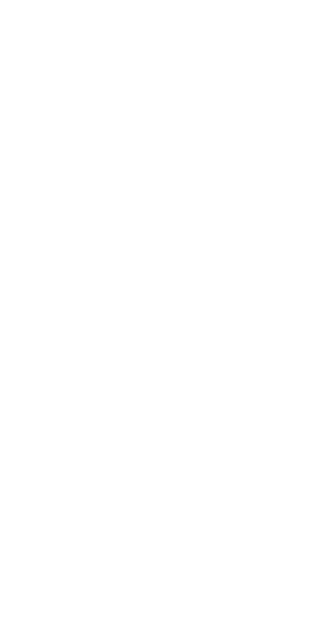 scroll, scrollTop: 0, scrollLeft: 0, axis: both 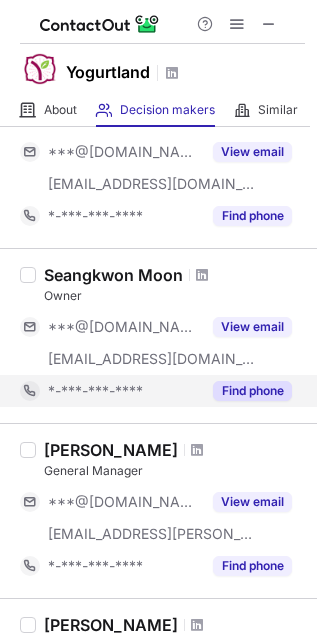 click on "*-***-***-****" at bounding box center (110, 391) 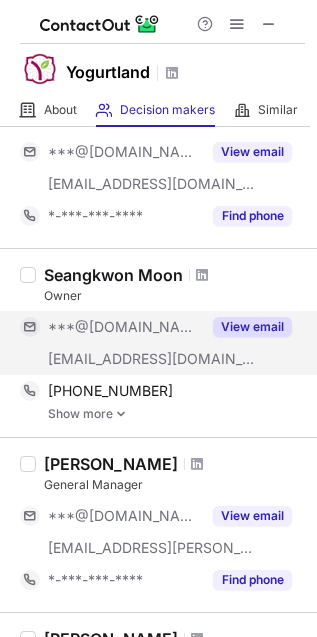 click on "***@yogurt-land.com" at bounding box center [110, 359] 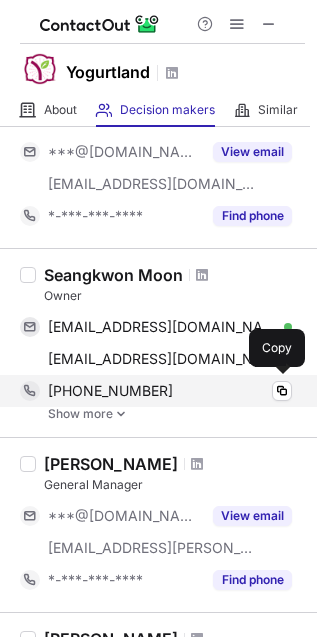 click on "+19498708434" at bounding box center (110, 391) 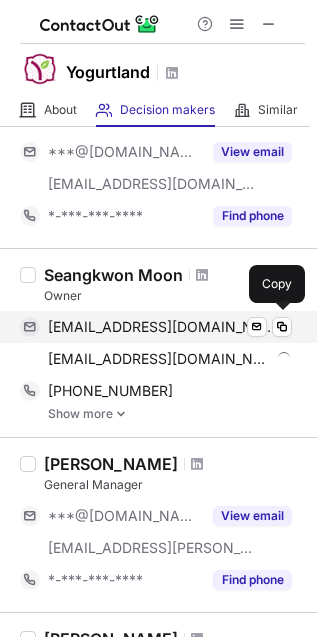 click on "ice9067@gmail.com" at bounding box center (162, 327) 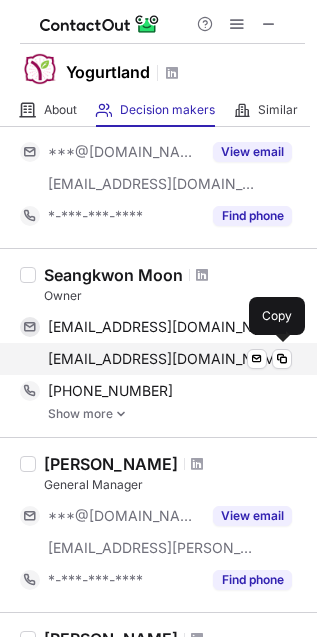 click on "seangkwon.moon@yogurt-land.com" at bounding box center [168, 359] 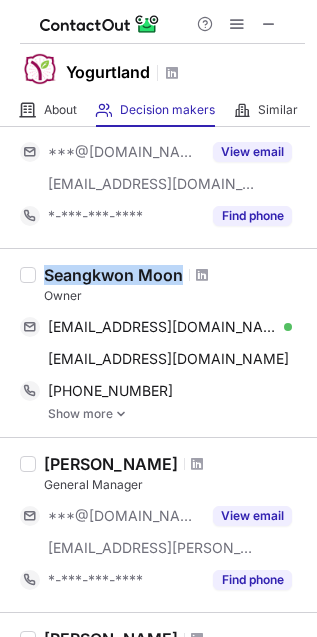 drag, startPoint x: 43, startPoint y: 270, endPoint x: 181, endPoint y: 272, distance: 138.0145 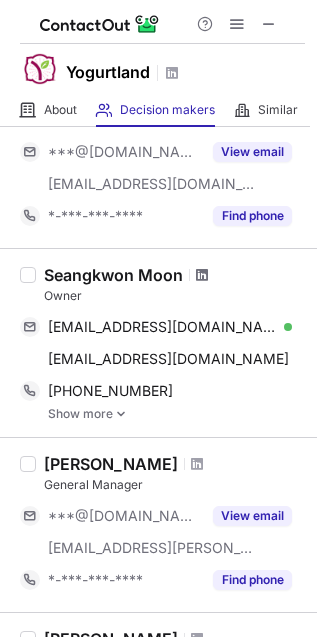 click at bounding box center (202, 275) 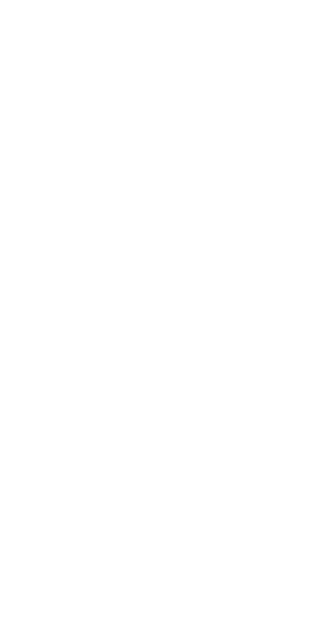 scroll, scrollTop: 0, scrollLeft: 0, axis: both 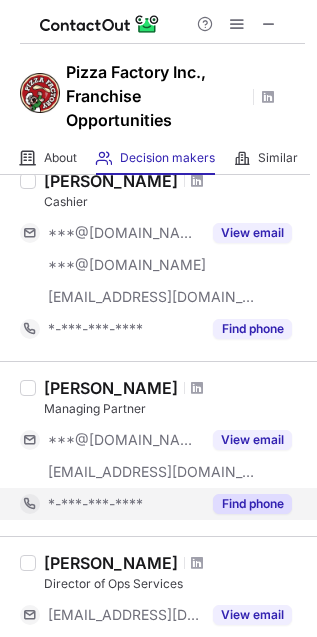 click on "*-***-***-****" at bounding box center [95, 504] 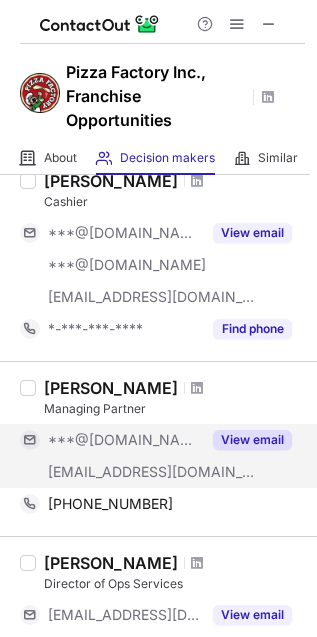 click on "[EMAIL_ADDRESS][DOMAIN_NAME]" at bounding box center [152, 472] 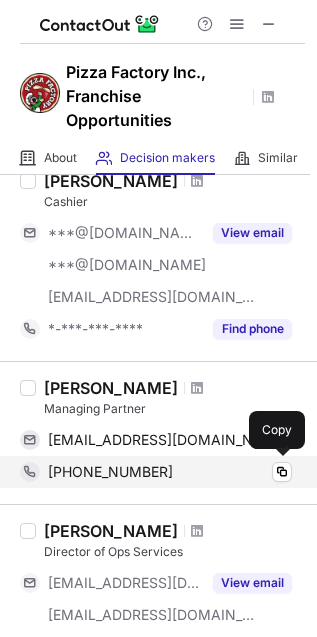 click on "[PHONE_NUMBER]" at bounding box center [110, 472] 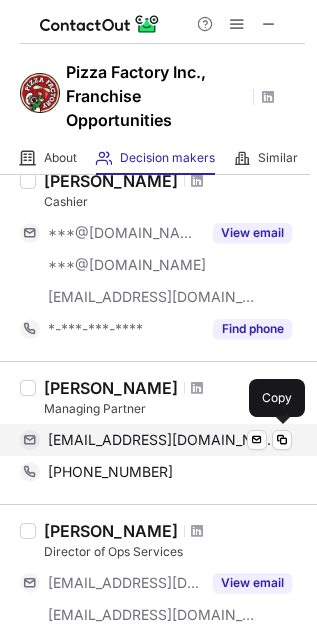 click on "shanelillard@gmail.com" at bounding box center (162, 440) 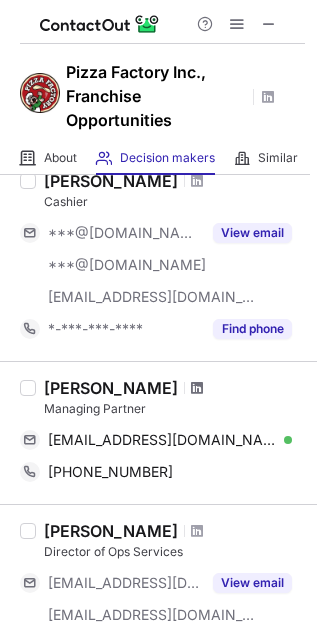 click at bounding box center [197, 388] 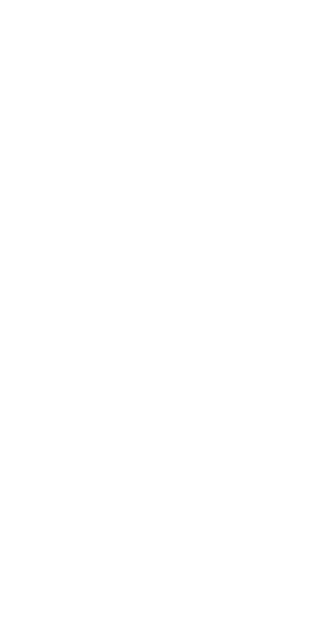 scroll, scrollTop: 0, scrollLeft: 0, axis: both 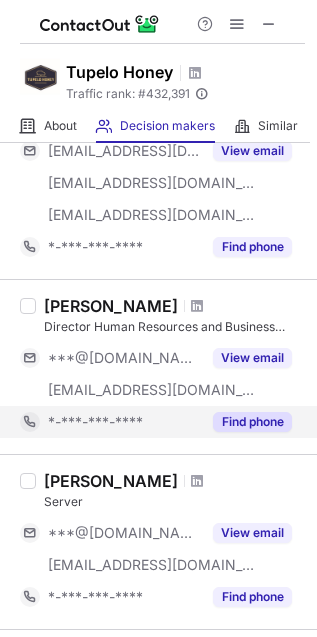 click on "*-***-***-****" at bounding box center [95, 422] 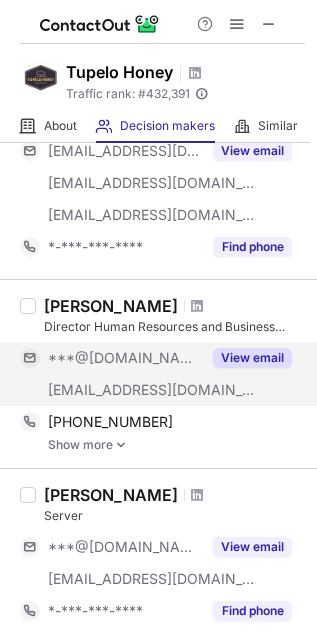 click on "***@tupelo-honey.co.uk" at bounding box center [152, 390] 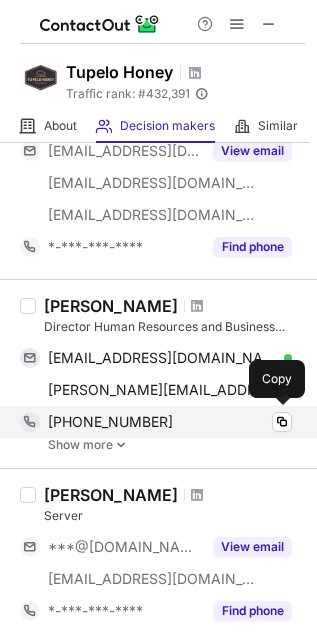 click on "+13179669293" at bounding box center (110, 422) 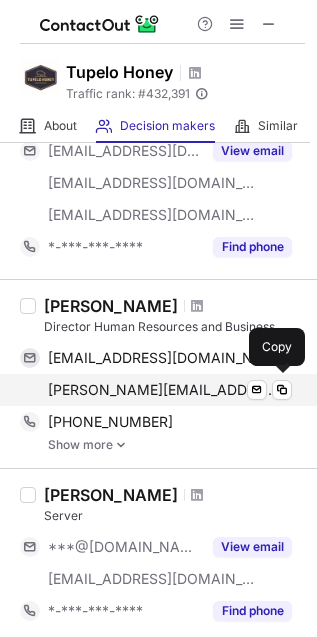 click on "kyle@tupelohoneycafe.com" at bounding box center [162, 390] 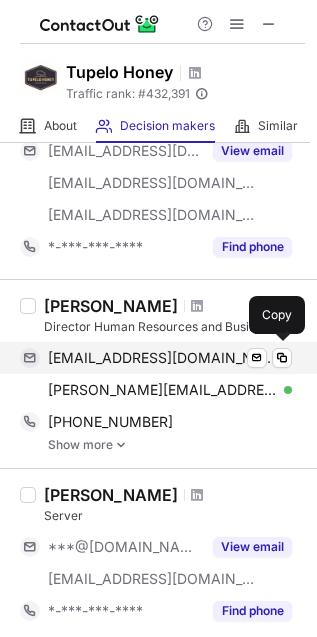 click on "kylecleaver@gmail.com" at bounding box center [162, 358] 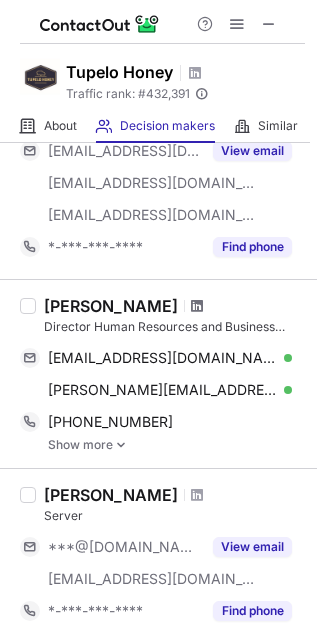click at bounding box center (197, 306) 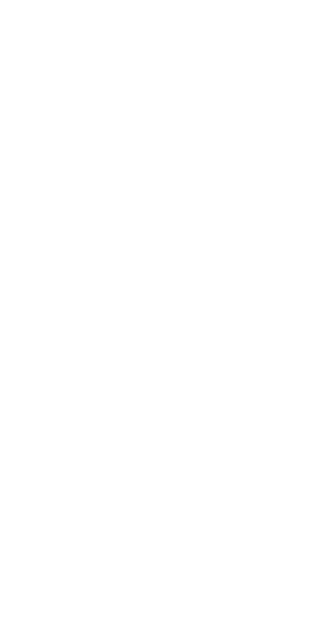 scroll, scrollTop: 0, scrollLeft: 0, axis: both 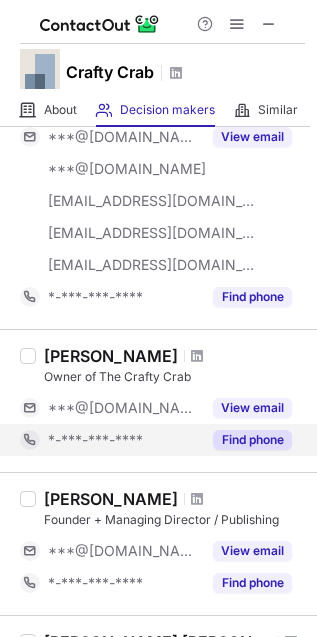 click on "*-***-***-****" at bounding box center (95, 440) 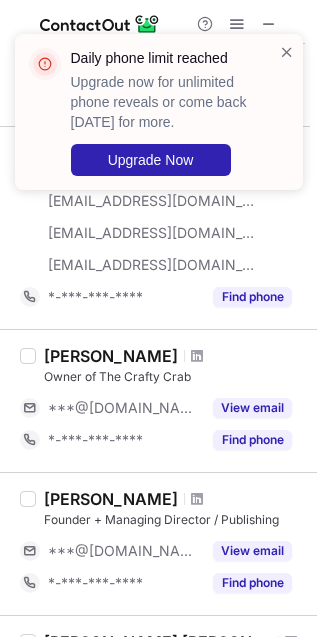 click on "Daily phone limit reached Upgrade now for unlimited phone reveals or come back [DATE] for more. Upgrade Now" at bounding box center (159, 120) 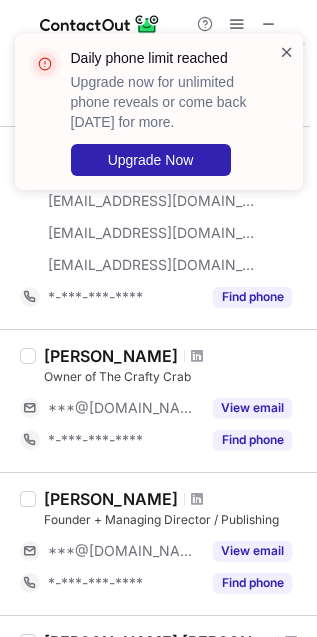 click at bounding box center [287, 52] 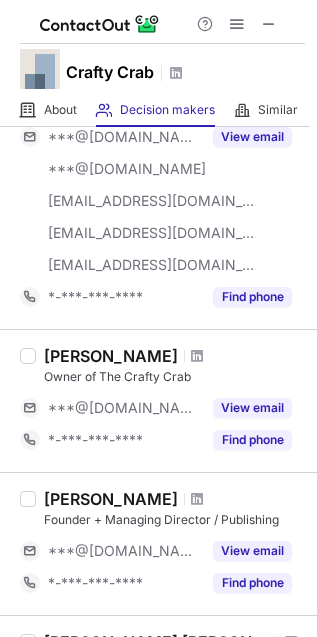 click on "Daily phone limit reached Upgrade now for unlimited phone reveals or come back tomorrow for more. Upgrade Now" at bounding box center [159, 120] 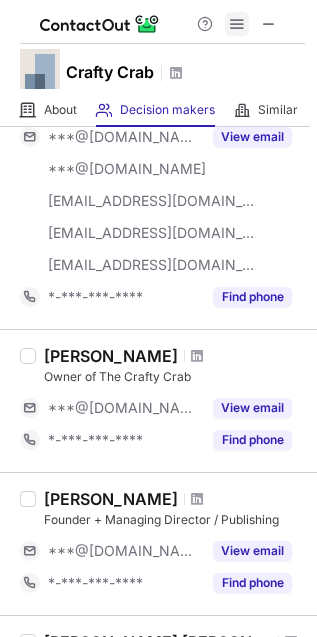 click at bounding box center (237, 24) 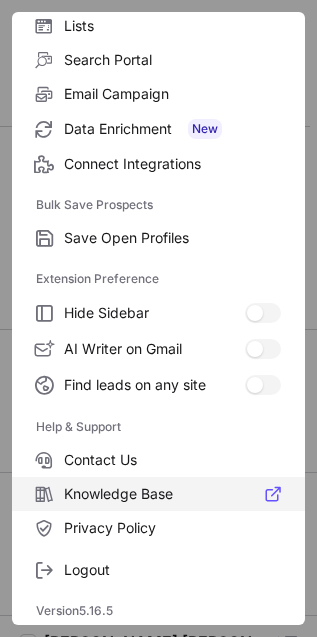 scroll, scrollTop: 195, scrollLeft: 0, axis: vertical 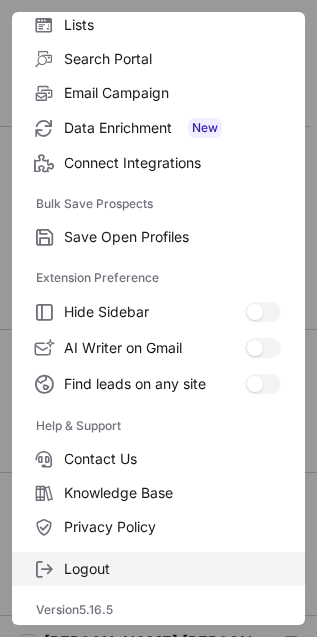 click on "Logout" at bounding box center (172, 569) 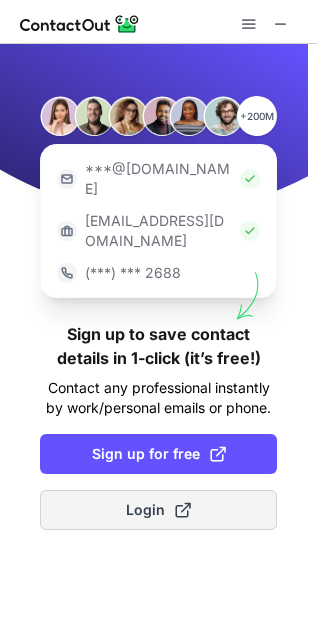 click on "Login" at bounding box center [158, 510] 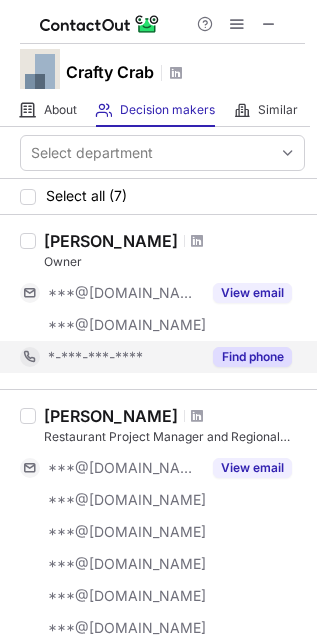 click on "*-***-***-****" at bounding box center [110, 357] 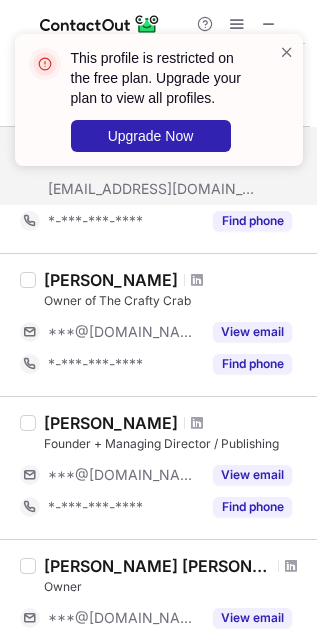 scroll, scrollTop: 777, scrollLeft: 0, axis: vertical 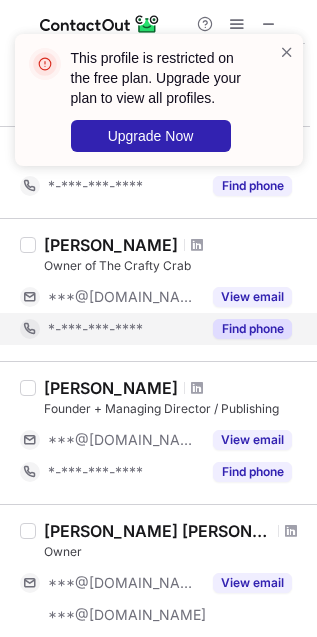 click on "*-***-***-****" at bounding box center [95, 329] 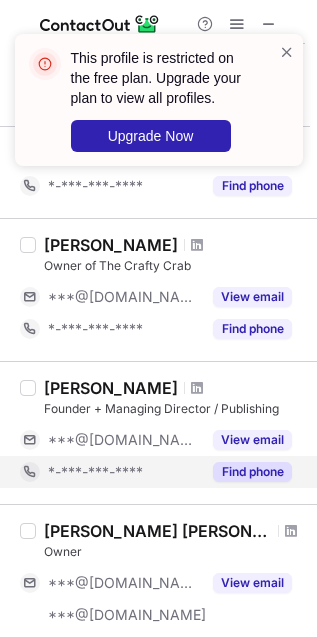 click on "*-***-***-****" at bounding box center [124, 472] 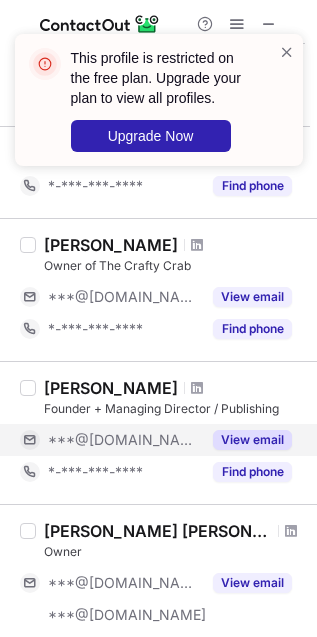 click on "***@yahoo.co.uk" at bounding box center (110, 440) 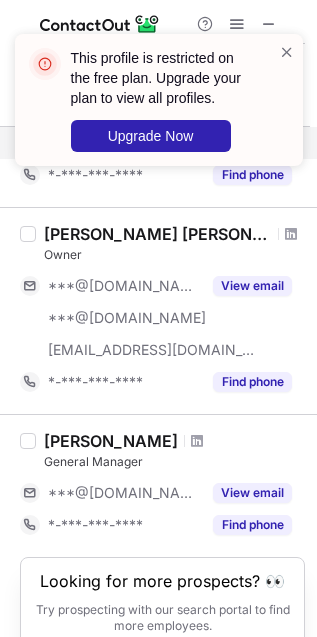 scroll, scrollTop: 1111, scrollLeft: 0, axis: vertical 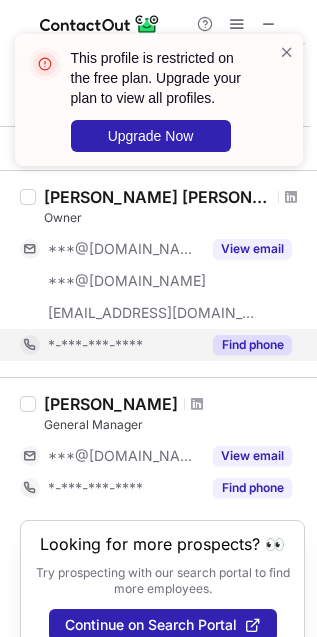 click on "*-***-***-****" at bounding box center (110, 345) 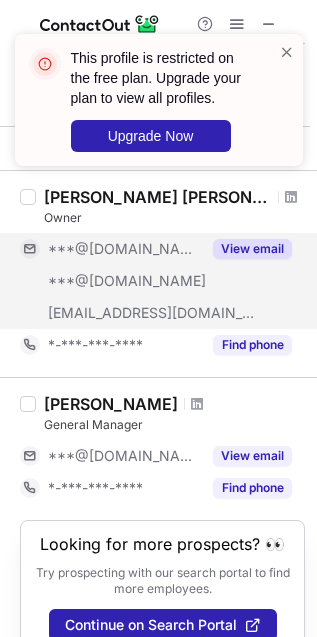 click on "***@lr.org" at bounding box center (124, 313) 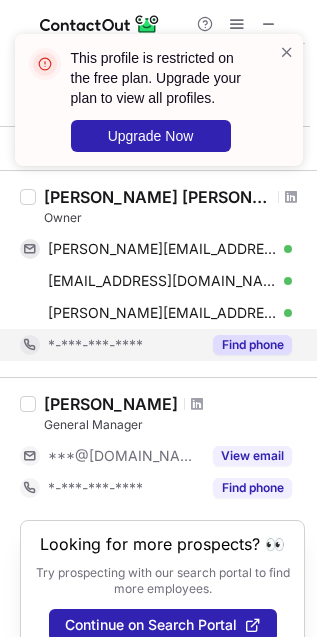 click on "*-***-***-****" at bounding box center (95, 345) 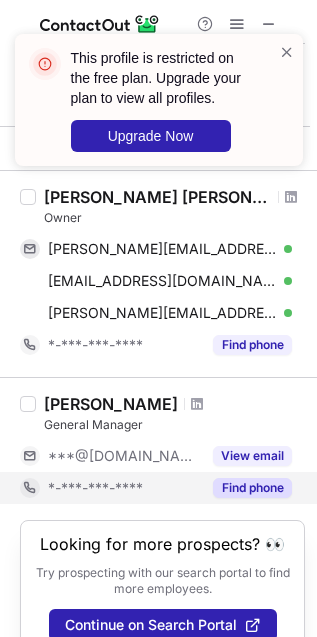 click on "*-***-***-****" at bounding box center [110, 488] 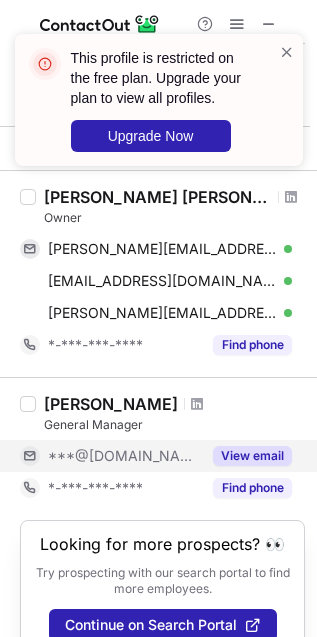 click on "***@live.com" at bounding box center (124, 456) 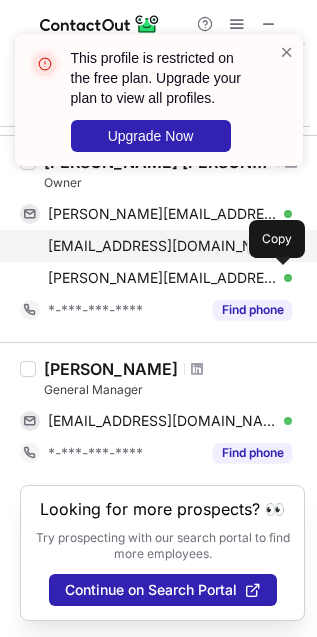 scroll, scrollTop: 1053, scrollLeft: 0, axis: vertical 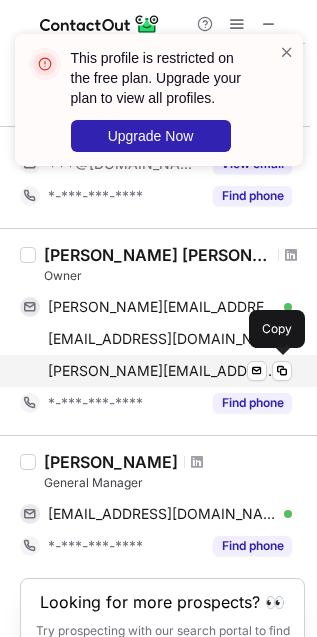 click on "melanie.anne@lr.org Verified Send email Copy" at bounding box center [156, 371] 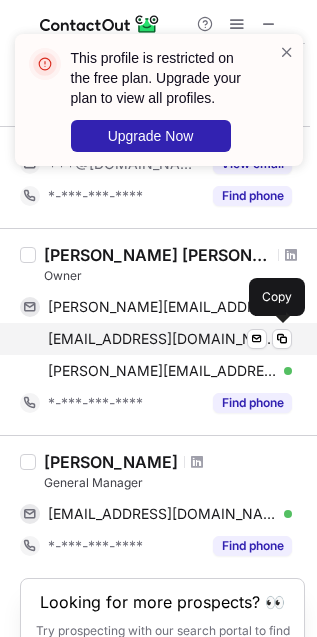 click on "melanietaylor@hotmail.co.uk" at bounding box center (162, 339) 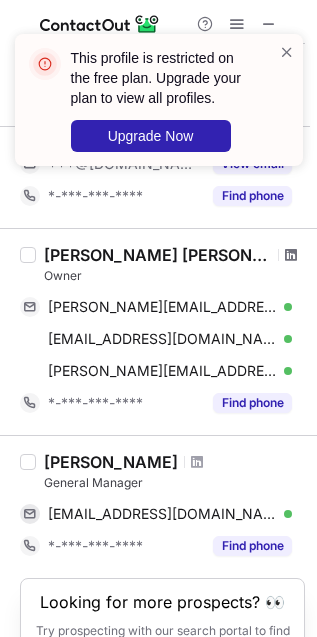 click at bounding box center [291, 255] 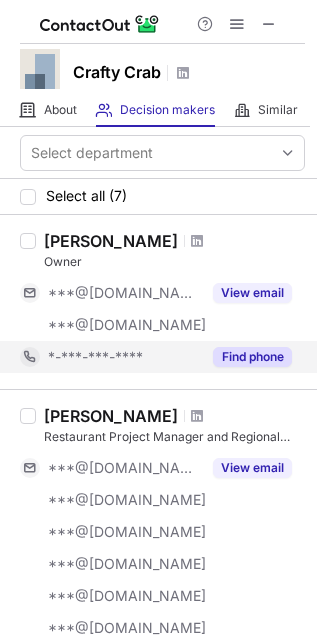 click on "*-***-***-****" at bounding box center [124, 357] 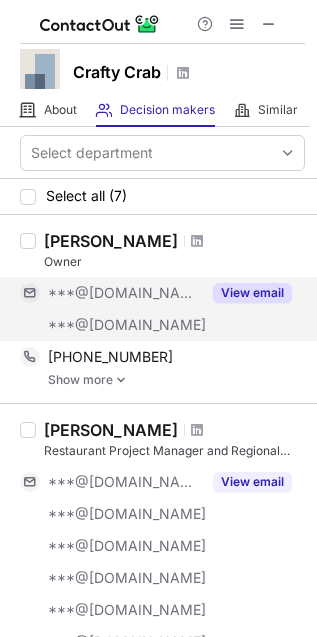 click on "***@[DOMAIN_NAME]" at bounding box center (124, 293) 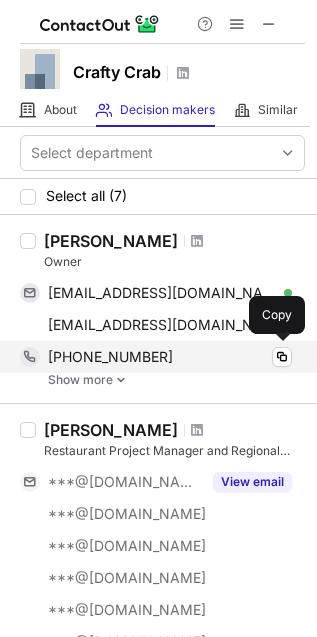 click on "+14409153133 Copy" at bounding box center [156, 357] 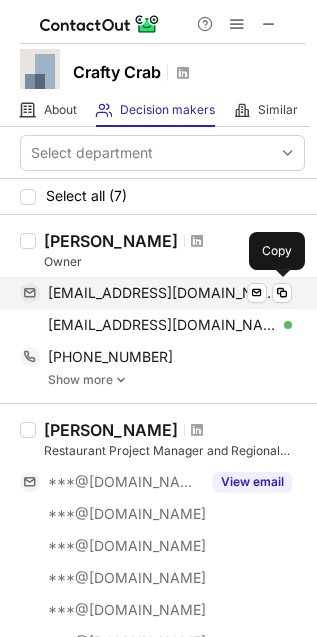 click on "vidk00761@gmail.com" at bounding box center (162, 293) 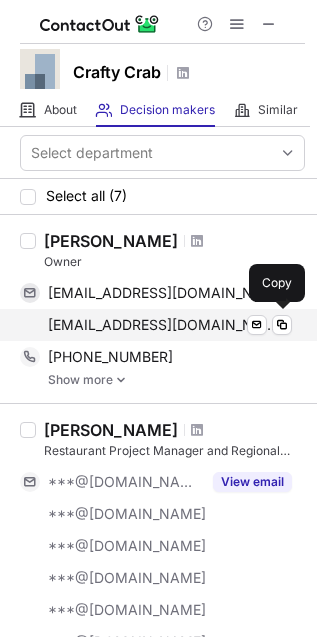 click on "vidk007@yahoo.com" at bounding box center (162, 325) 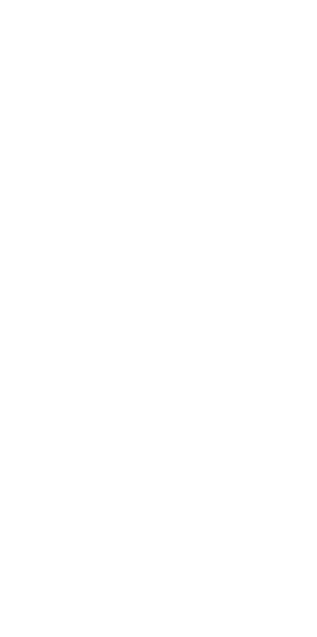 scroll, scrollTop: 0, scrollLeft: 0, axis: both 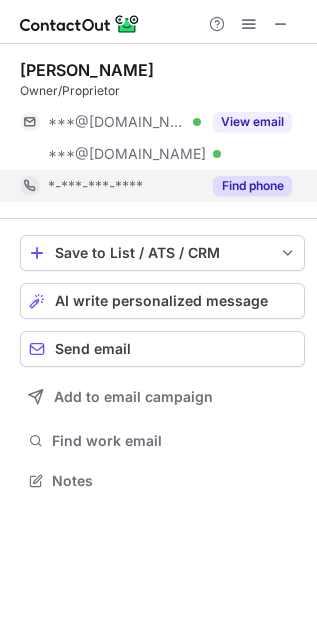 click on "*-***-***-****" at bounding box center (110, 186) 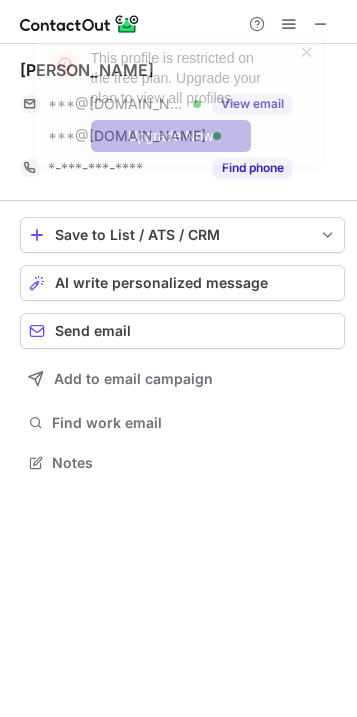 scroll, scrollTop: 10, scrollLeft: 10, axis: both 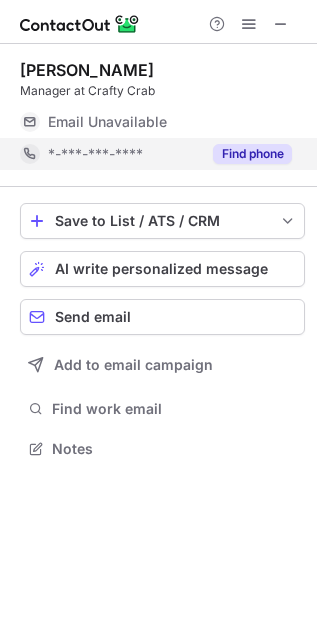 click on "*-***-***-****" at bounding box center (124, 154) 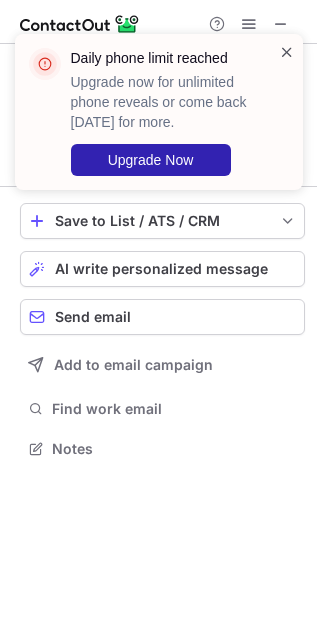 click at bounding box center [287, 52] 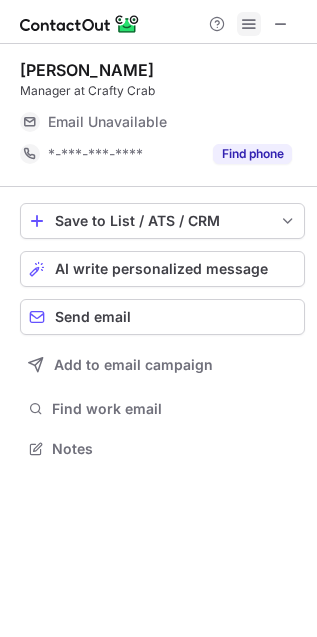 click at bounding box center (249, 24) 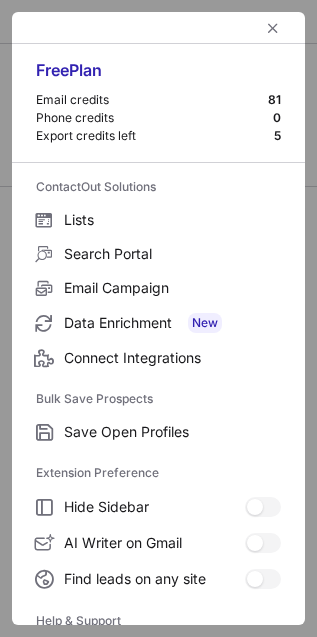 type 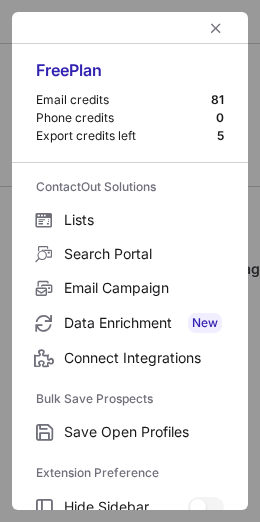 scroll, scrollTop: 10, scrollLeft: 10, axis: both 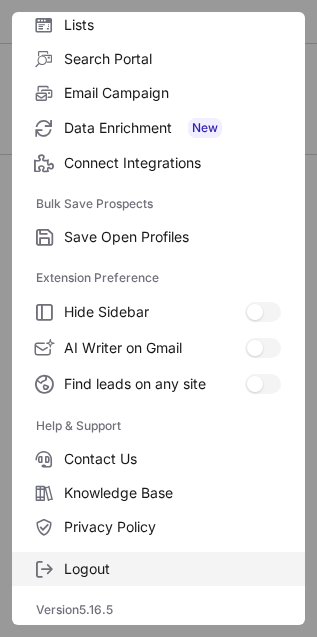 click on "Logout" at bounding box center [172, 569] 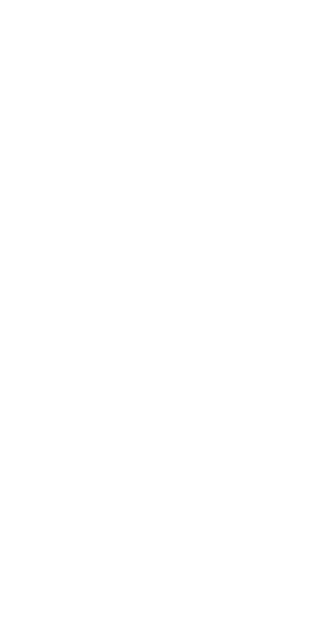 scroll, scrollTop: 0, scrollLeft: 0, axis: both 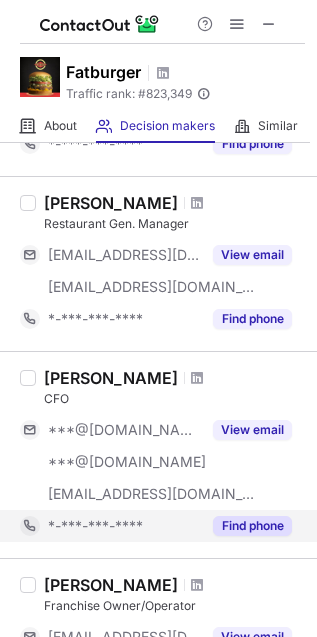 click on "*-***-***-****" at bounding box center [95, 526] 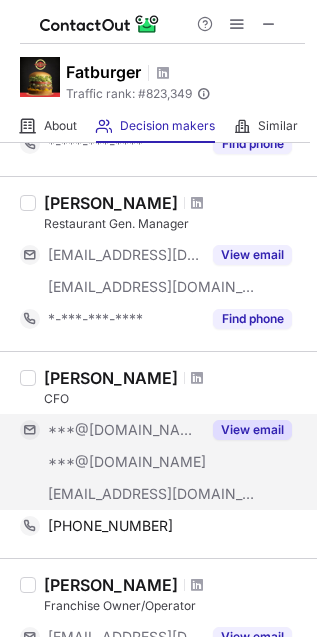 click on "***@[DOMAIN_NAME]" at bounding box center [110, 462] 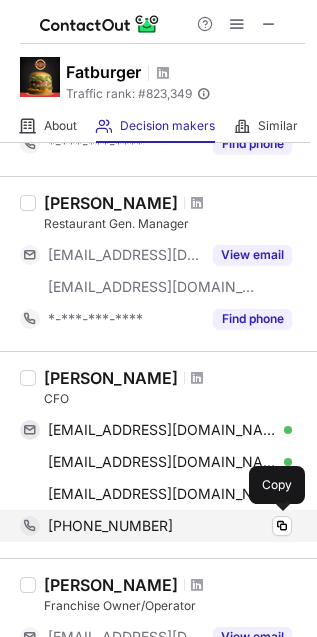 click on "[PHONE_NUMBER] Copy" at bounding box center (156, 526) 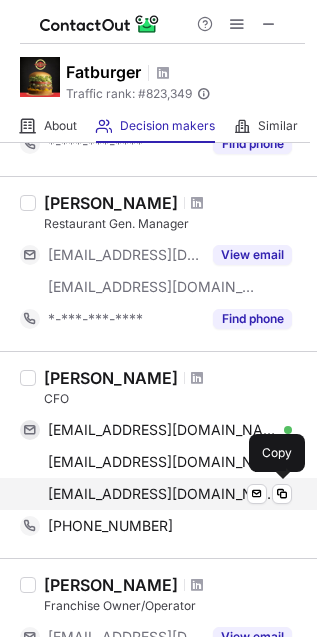 click on "[EMAIL_ADDRESS][DOMAIN_NAME]" at bounding box center (162, 494) 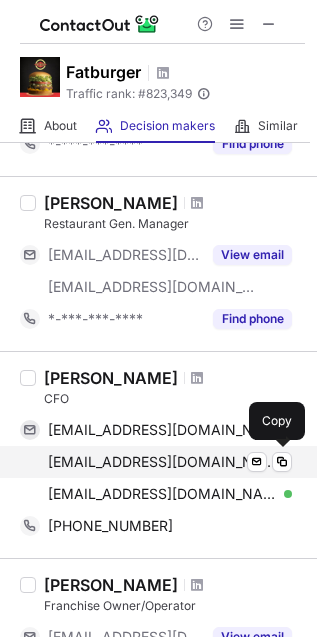 click on "[EMAIL_ADDRESS][DOMAIN_NAME]" at bounding box center (162, 462) 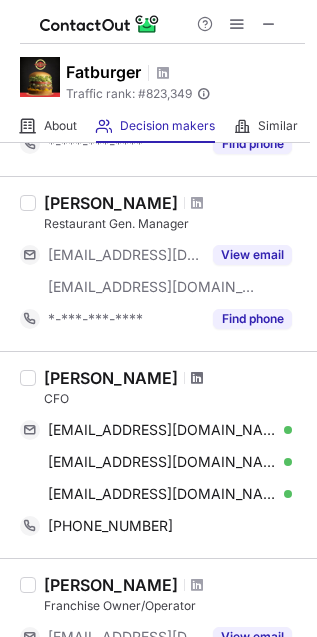 click at bounding box center [197, 378] 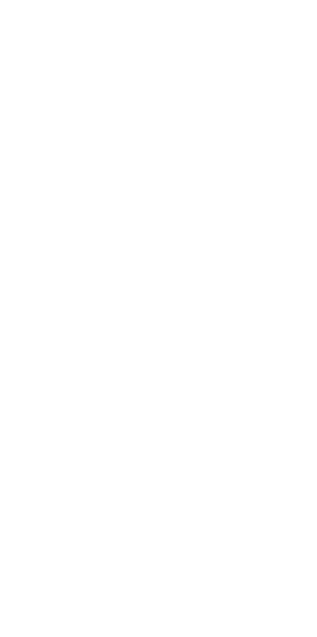 scroll, scrollTop: 0, scrollLeft: 0, axis: both 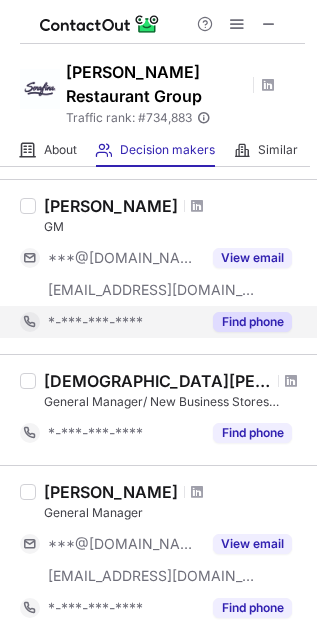 click on "*-***-***-****" at bounding box center (95, 322) 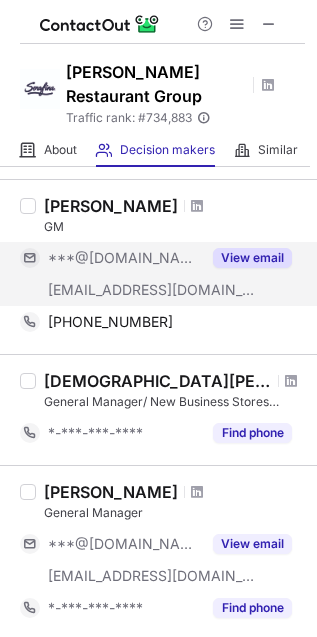 click on "[EMAIL_ADDRESS][DOMAIN_NAME]" at bounding box center [152, 290] 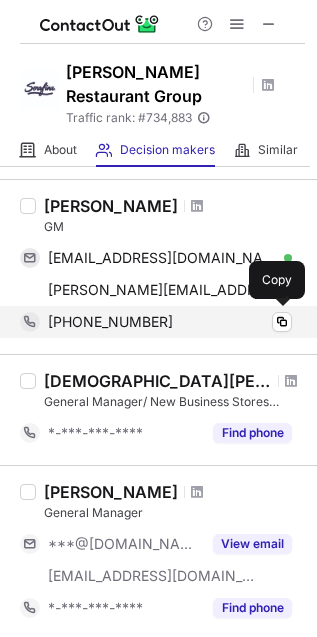 click on "[PHONE_NUMBER]" at bounding box center [110, 322] 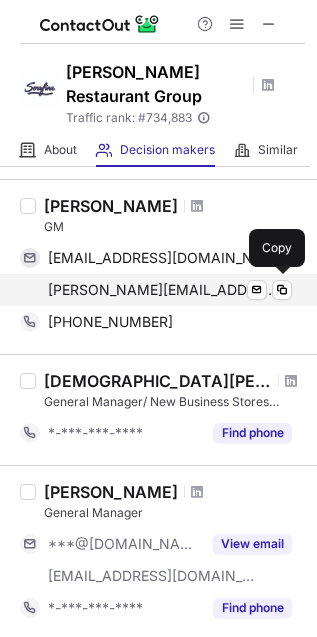 click on "[PERSON_NAME][EMAIL_ADDRESS][DOMAIN_NAME]" at bounding box center (162, 290) 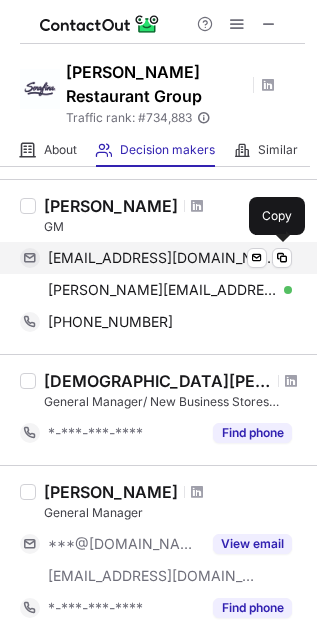 click on "[EMAIL_ADDRESS][DOMAIN_NAME] Verified Send email Copy" at bounding box center (156, 258) 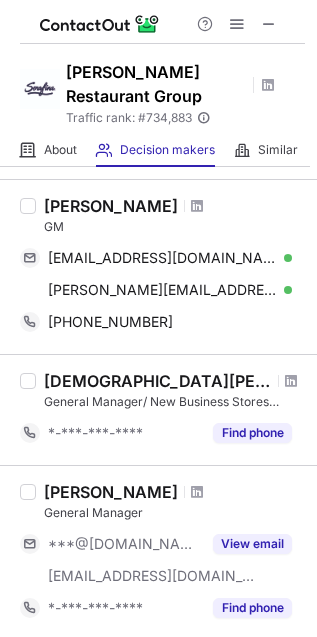 drag, startPoint x: 50, startPoint y: 202, endPoint x: 181, endPoint y: 198, distance: 131.06105 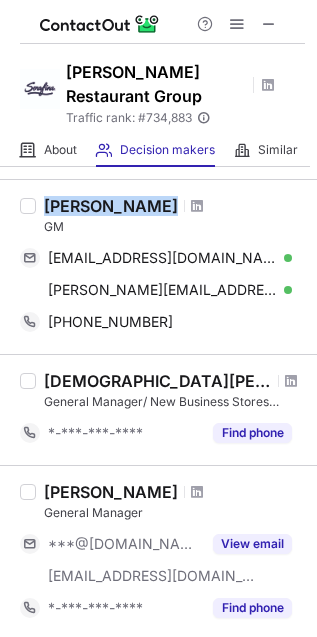 drag, startPoint x: 57, startPoint y: 202, endPoint x: 191, endPoint y: 201, distance: 134.00374 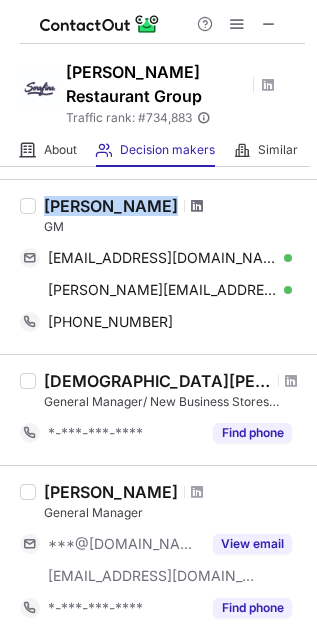 click at bounding box center (197, 206) 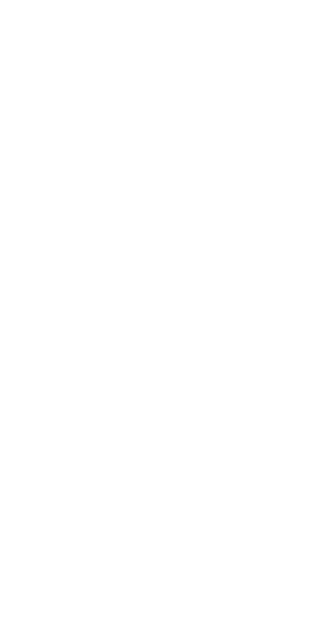 scroll, scrollTop: 0, scrollLeft: 0, axis: both 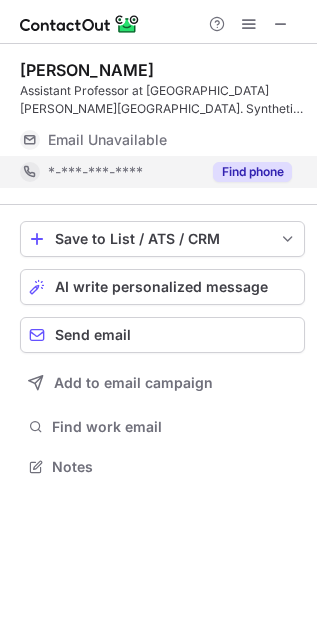 click on "*-***-***-****" at bounding box center (110, 172) 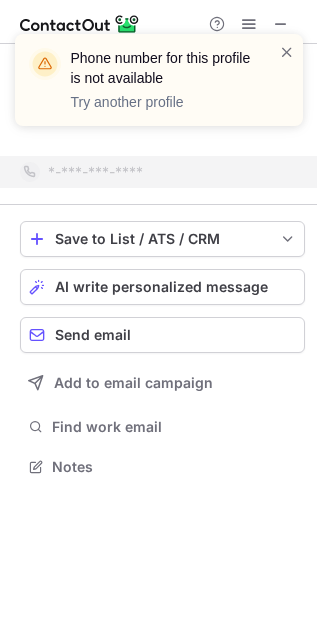 scroll, scrollTop: 421, scrollLeft: 317, axis: both 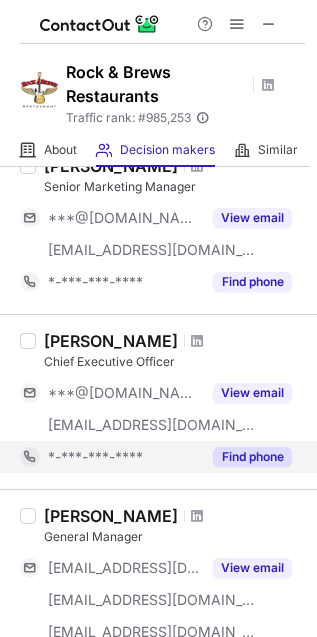 click on "*-***-***-****" at bounding box center [110, 457] 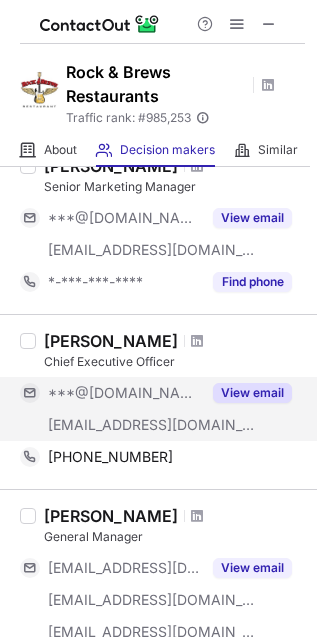 click on "***@rockandbrews.com" at bounding box center (152, 425) 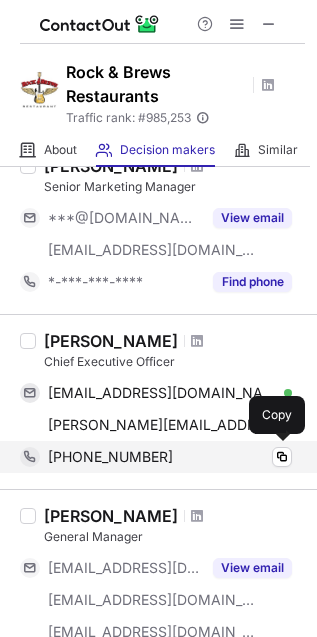 click on "+13108775540" at bounding box center (170, 457) 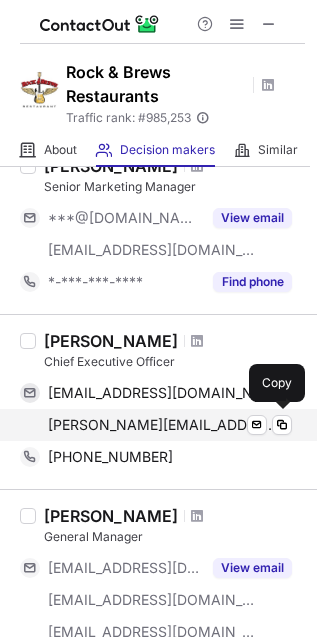 click on "adam@rockandbrews.com" at bounding box center (162, 425) 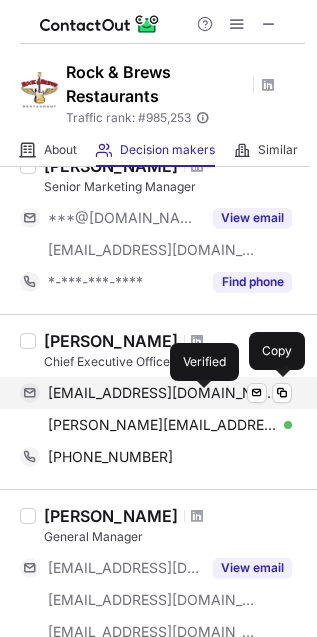 click at bounding box center [288, 393] 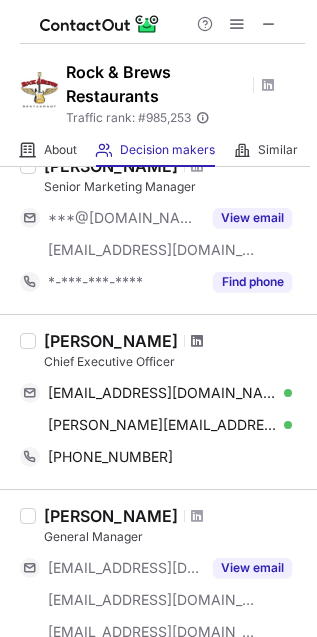 click at bounding box center (197, 341) 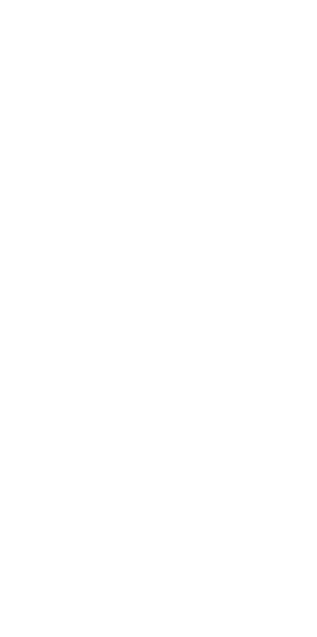 scroll, scrollTop: 0, scrollLeft: 0, axis: both 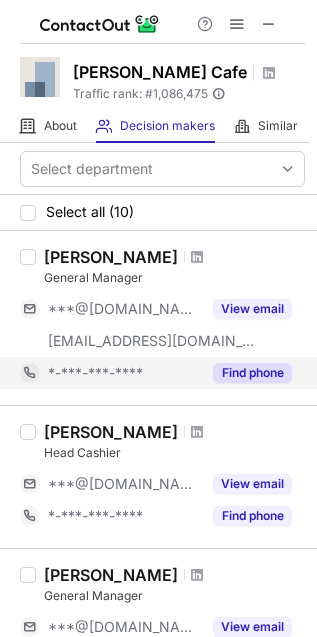click on "*-***-***-****" at bounding box center [95, 373] 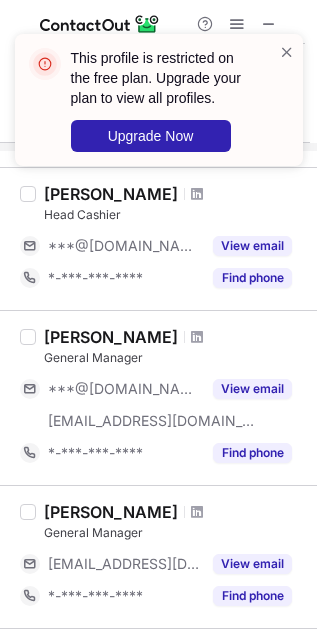 scroll, scrollTop: 250, scrollLeft: 0, axis: vertical 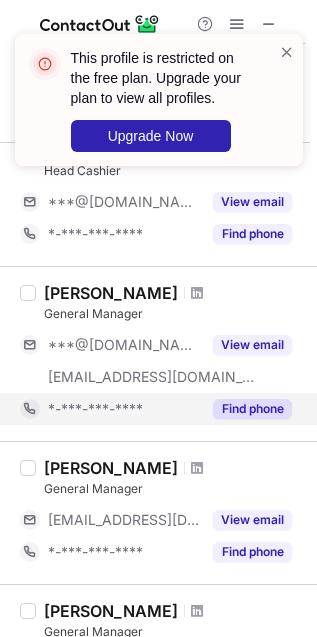 click on "*-***-***-****" at bounding box center (95, 409) 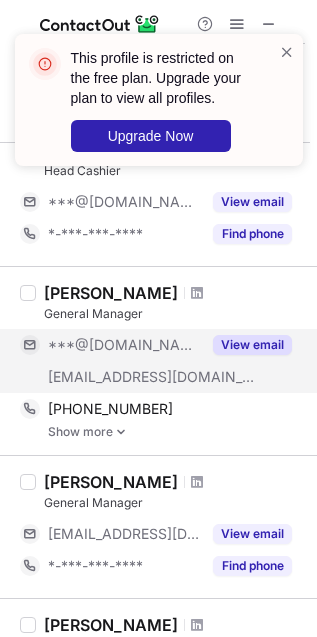 click on "***@[DOMAIN_NAME]" at bounding box center [110, 345] 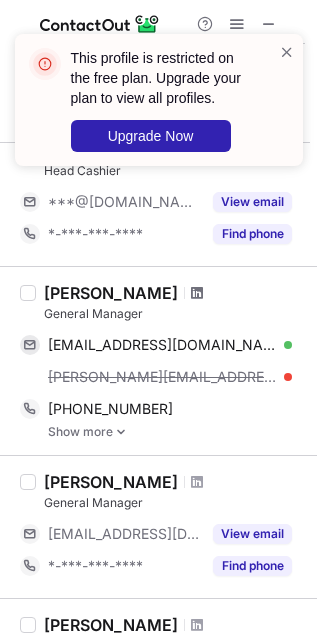 click at bounding box center [197, 293] 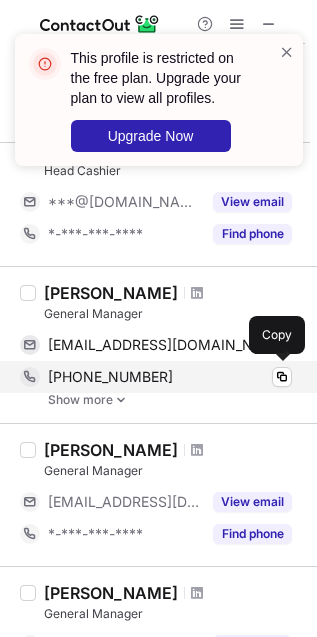 click on "+18174557182" at bounding box center (170, 377) 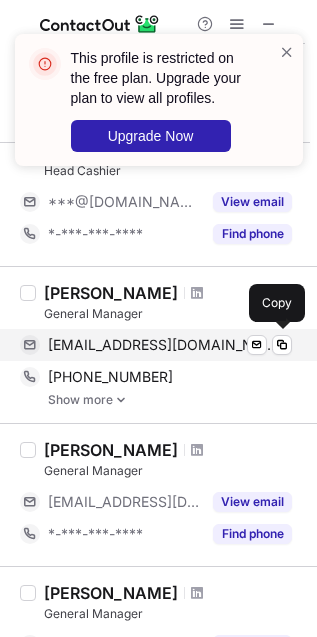 click on "sandkunkel@hotmail.com Verified Send email Copy" at bounding box center (156, 345) 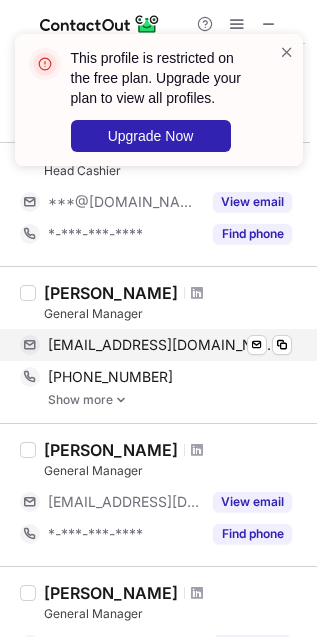 click on "sandkunkel@hotmail.com Verified Send email Copy" at bounding box center [156, 345] 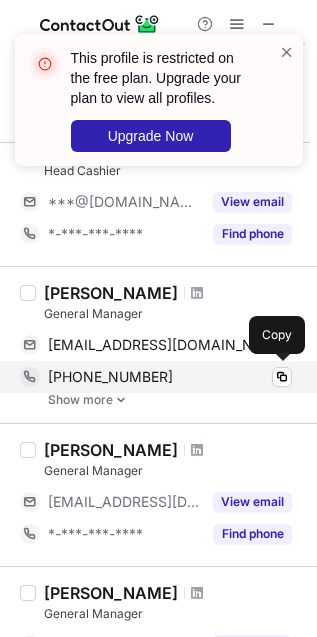 click on "+18174557182 Copy" at bounding box center [156, 377] 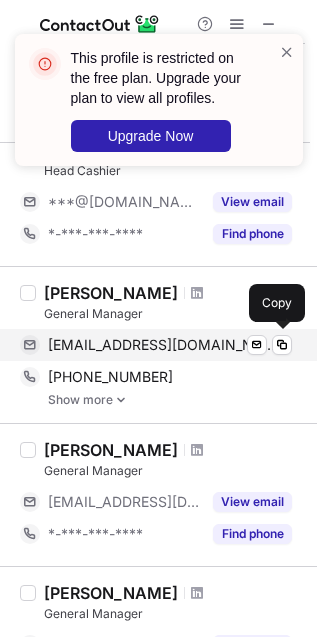 click on "sandkunkel@hotmail.com" at bounding box center (162, 345) 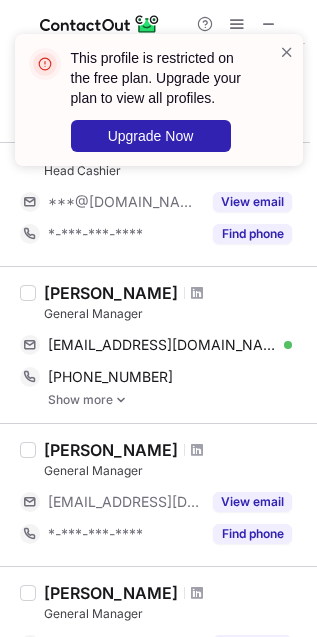 drag, startPoint x: 43, startPoint y: 291, endPoint x: 202, endPoint y: 291, distance: 159 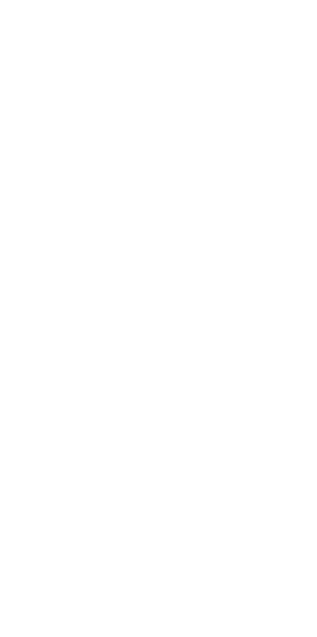 scroll, scrollTop: 0, scrollLeft: 0, axis: both 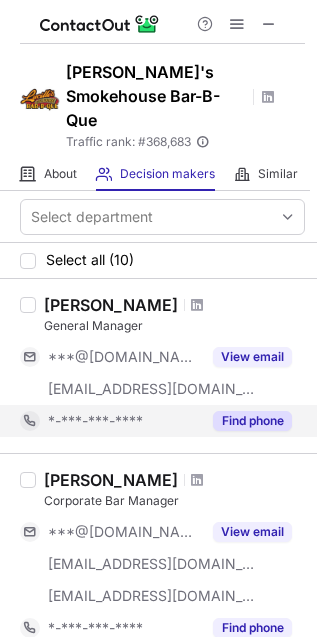 click on "Find phone" at bounding box center (252, 421) 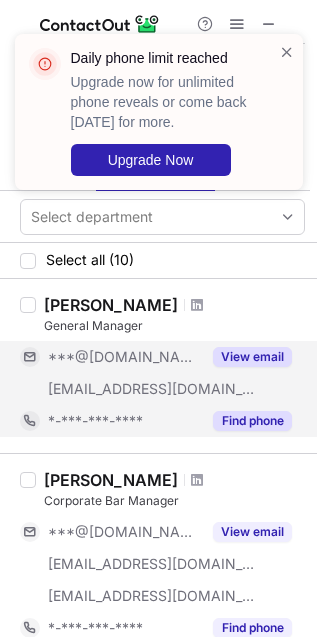 click on "View email" at bounding box center (246, 357) 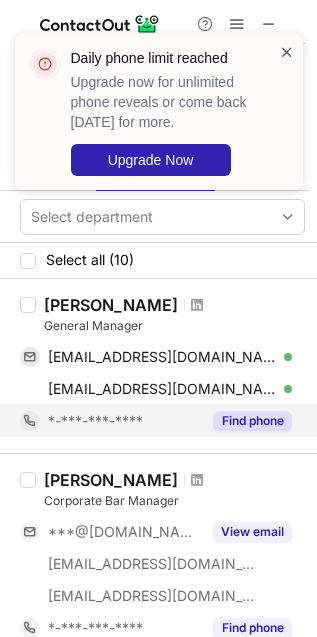 click at bounding box center [287, 52] 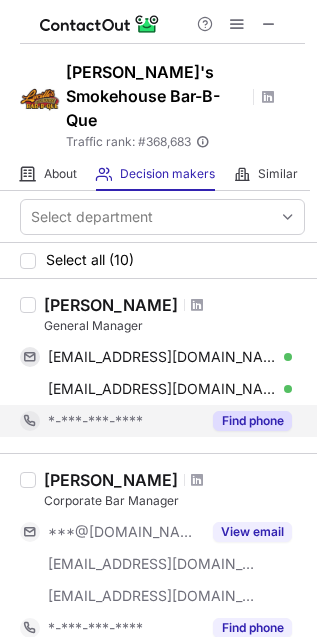 click at bounding box center (237, 24) 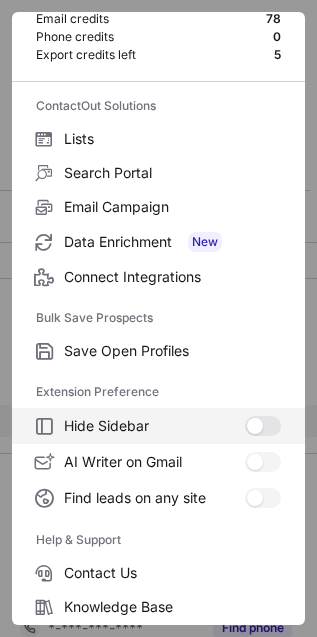 scroll, scrollTop: 195, scrollLeft: 0, axis: vertical 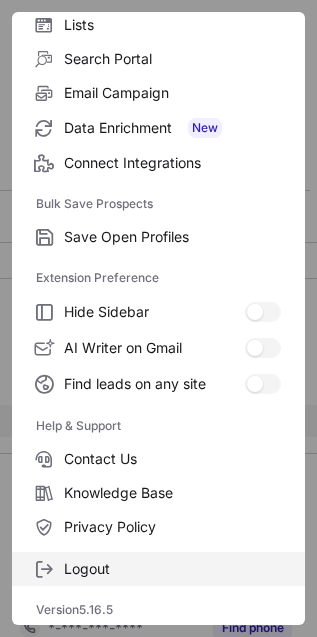 click on "Logout" at bounding box center (172, 569) 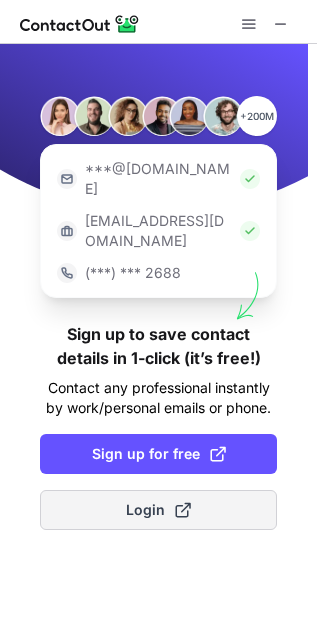 click on "Login" at bounding box center (158, 510) 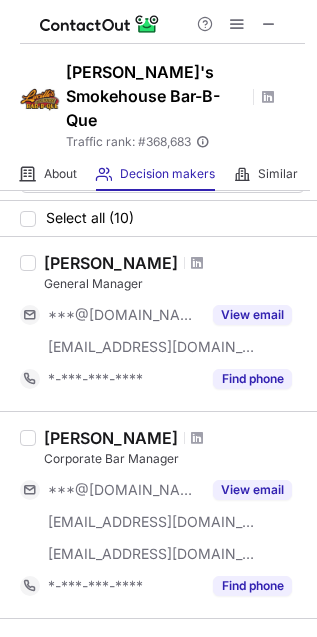 scroll, scrollTop: 0, scrollLeft: 0, axis: both 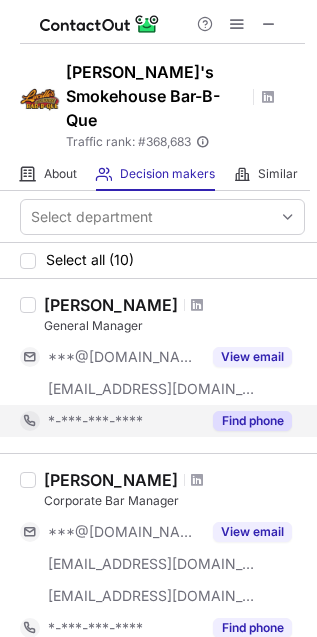 click on "Find phone" at bounding box center (252, 421) 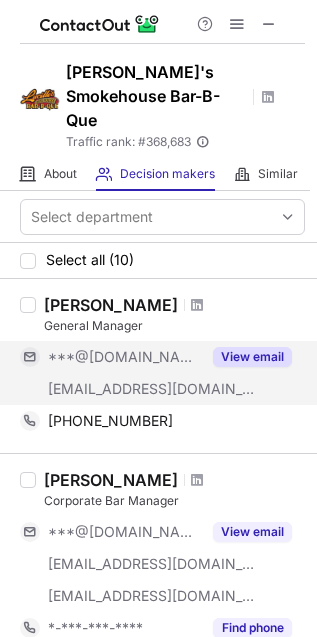 click on "View email" at bounding box center [252, 357] 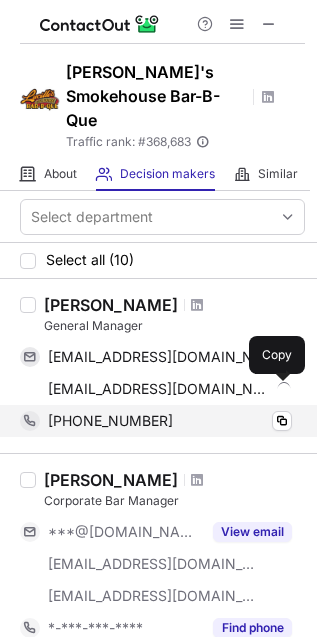 click on "+17143905626 Copy" at bounding box center [156, 421] 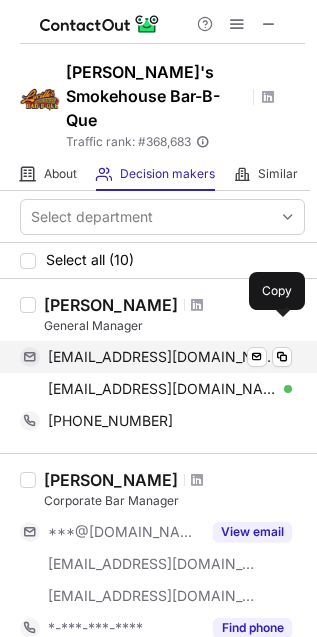 click on "kaizenpereda76@gmail.com" at bounding box center [162, 357] 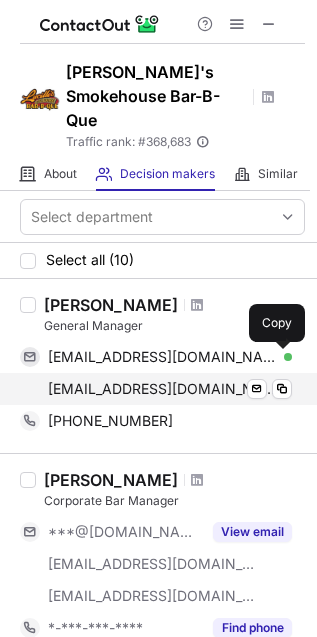 click on "dpereda@lucillesbbq.com" at bounding box center [162, 389] 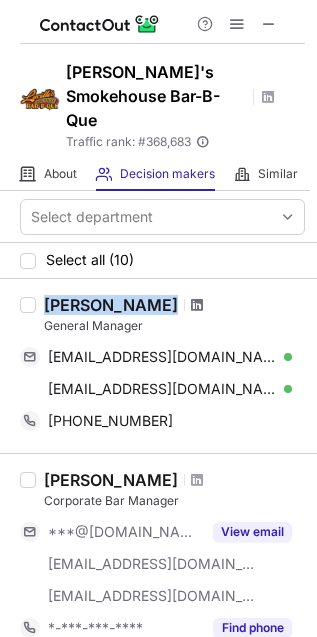 drag, startPoint x: 40, startPoint y: 277, endPoint x: 170, endPoint y: 273, distance: 130.06152 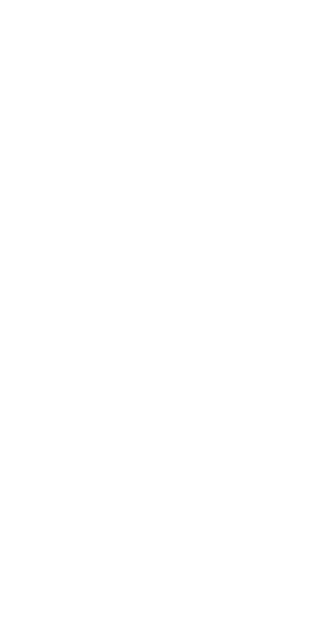 scroll, scrollTop: 0, scrollLeft: 0, axis: both 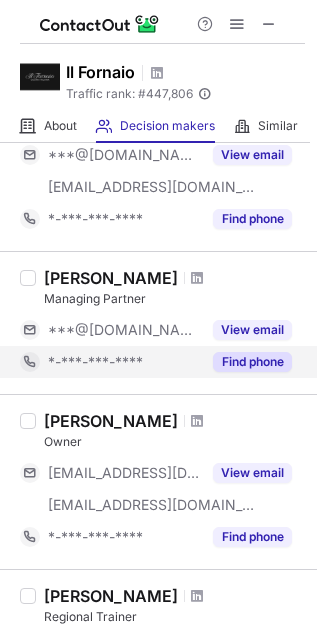 click on "*-***-***-****" at bounding box center (95, 362) 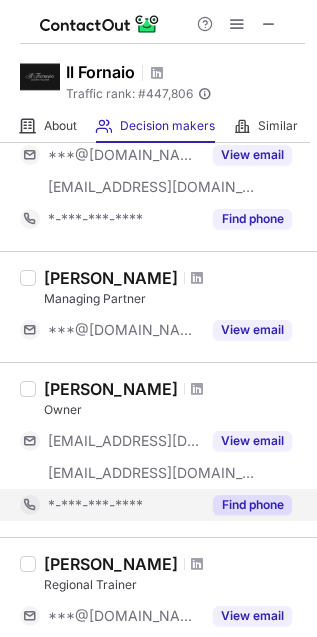 click on "*-***-***-****" at bounding box center [124, 505] 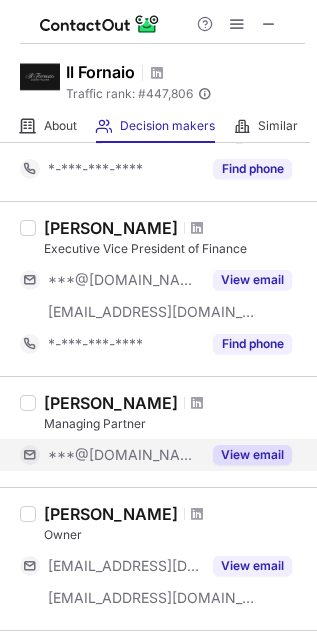 scroll, scrollTop: 1125, scrollLeft: 0, axis: vertical 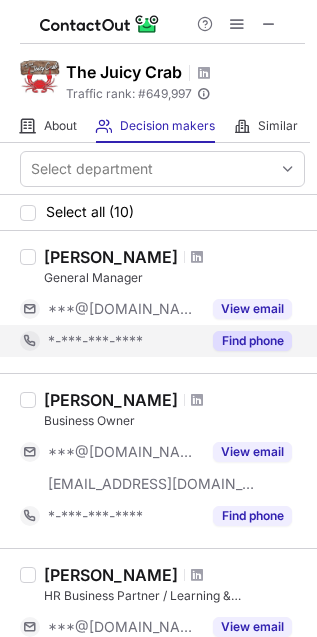 click on "*-***-***-****" at bounding box center (110, 341) 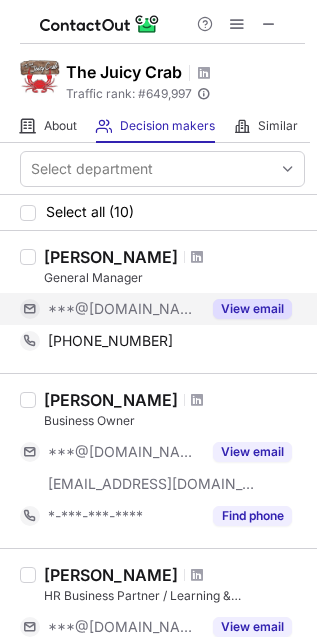 click on "***@[DOMAIN_NAME]" at bounding box center [124, 309] 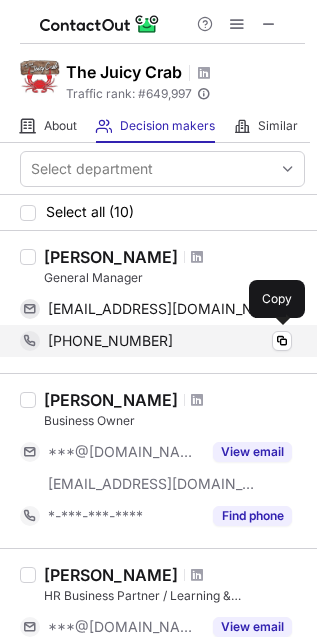 click on "+14044059347" at bounding box center (170, 341) 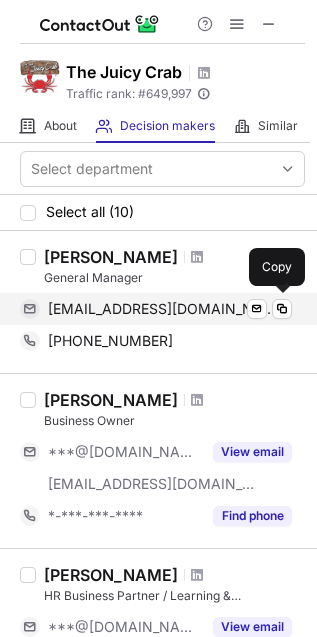 click on "pcharles291@gmail.com" at bounding box center [162, 309] 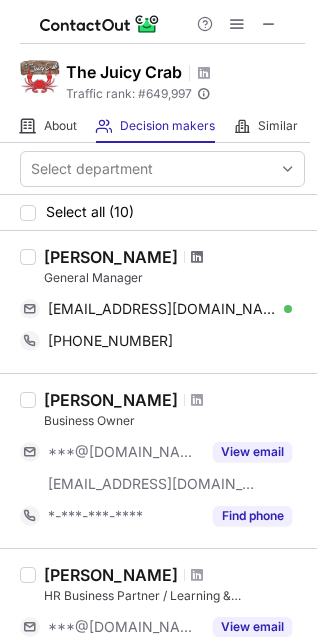click at bounding box center (197, 257) 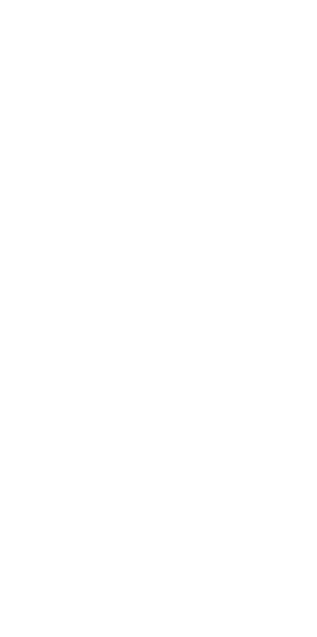 scroll, scrollTop: 0, scrollLeft: 0, axis: both 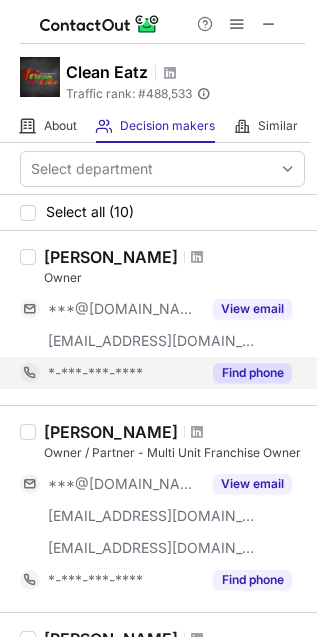 click on "*-***-***-****" at bounding box center (95, 373) 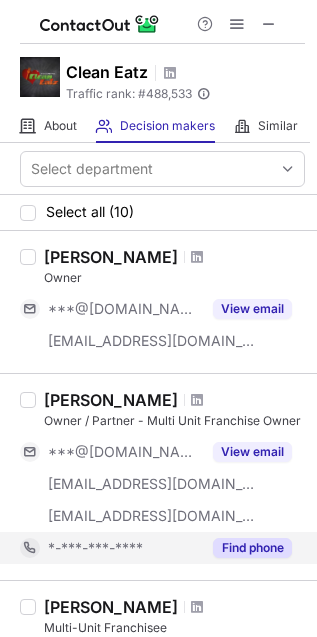 click on "*-***-***-****" at bounding box center [95, 548] 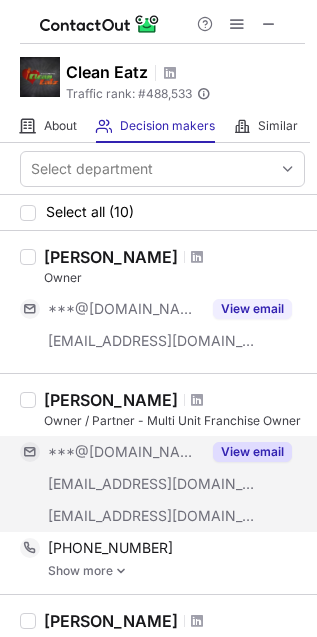 click on "[EMAIL_ADDRESS][DOMAIN_NAME]" at bounding box center [110, 484] 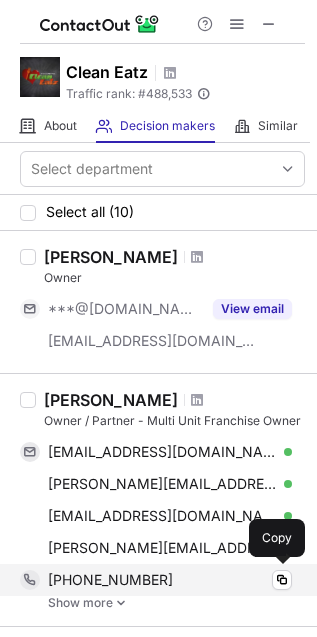 click on "[PHONE_NUMBER] Copy" at bounding box center (156, 580) 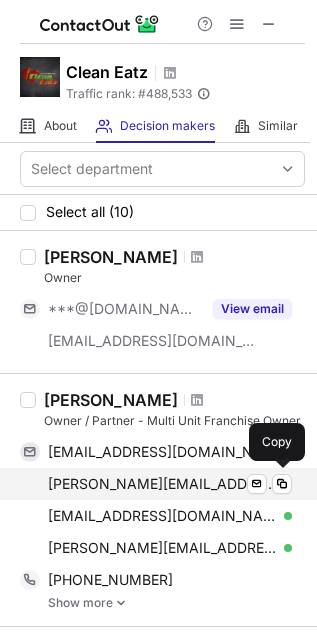 click on "[PERSON_NAME][EMAIL_ADDRESS][PERSON_NAME][DOMAIN_NAME]" at bounding box center [162, 484] 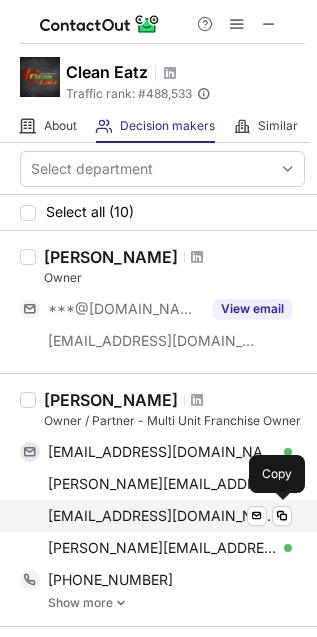 click on "[EMAIL_ADDRESS][DOMAIN_NAME]" at bounding box center [162, 516] 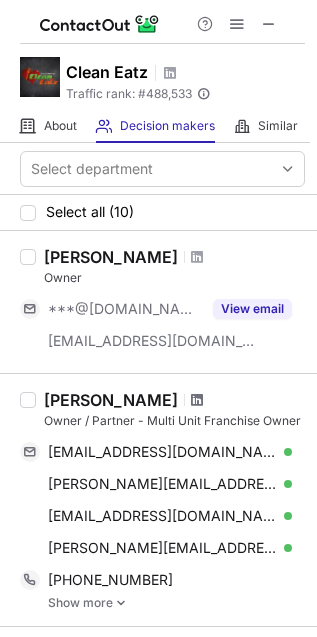 click at bounding box center (197, 400) 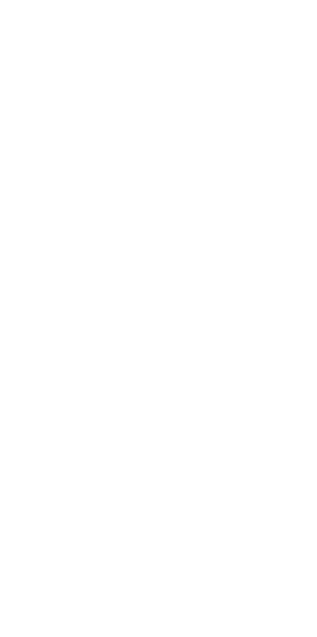 scroll, scrollTop: 0, scrollLeft: 0, axis: both 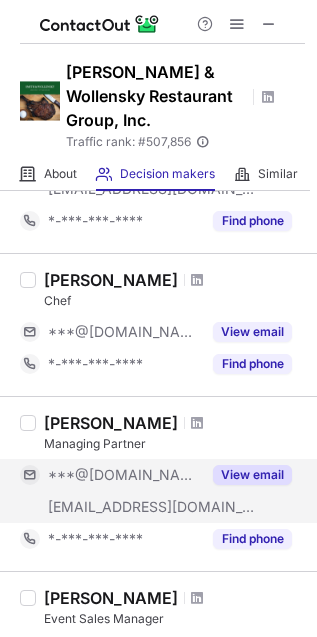 click on "[EMAIL_ADDRESS][DOMAIN_NAME]" at bounding box center [110, 507] 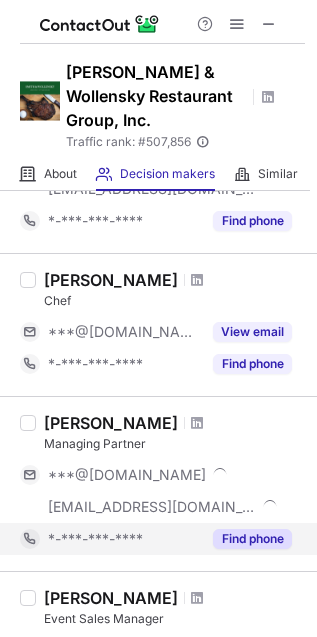 click on "*-***-***-****" at bounding box center (95, 539) 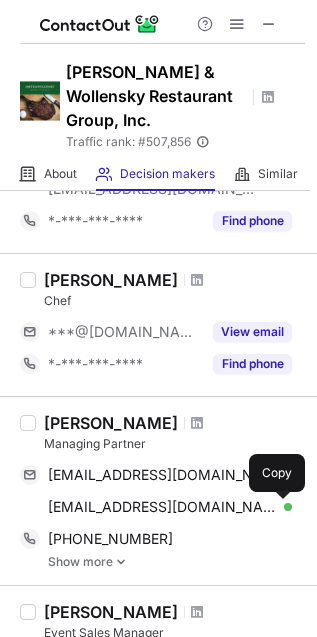 click on "+17028106288" at bounding box center [110, 539] 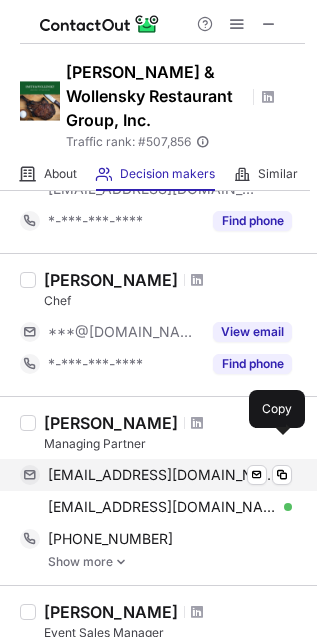 click on "mattgr1227@aol.com" at bounding box center [162, 475] 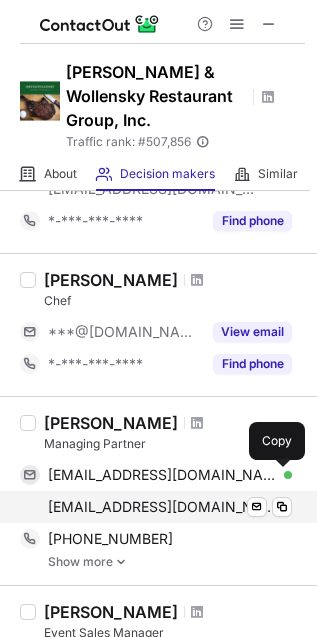 click on "mgriffith@swrg.com" at bounding box center (162, 507) 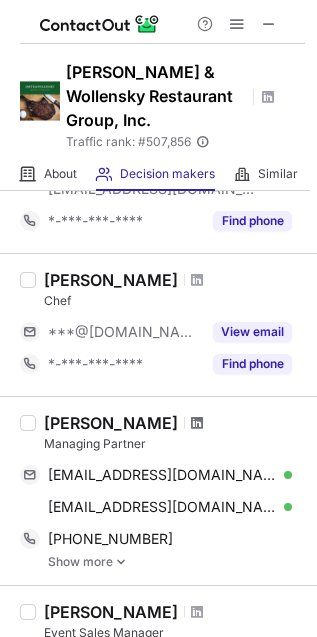 click at bounding box center [197, 423] 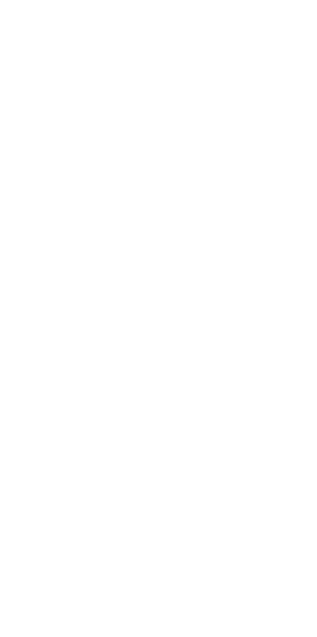 scroll, scrollTop: 0, scrollLeft: 0, axis: both 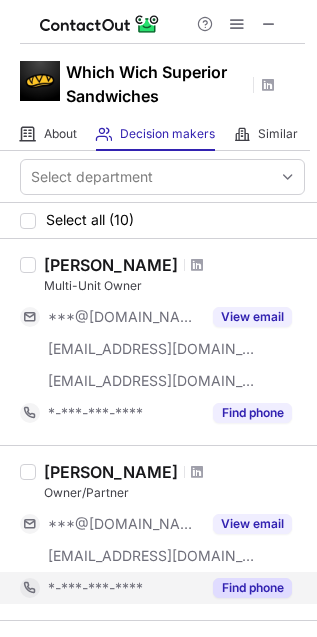 click on "*-***-***-****" at bounding box center [95, 588] 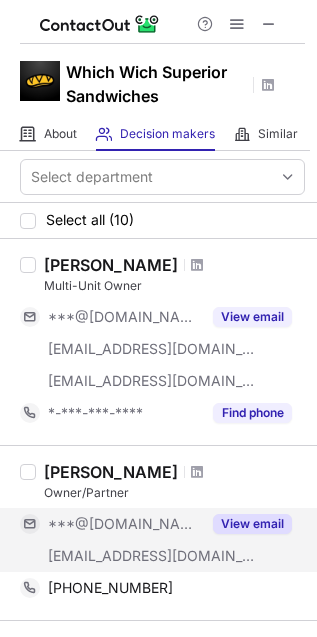 click on "[EMAIL_ADDRESS][DOMAIN_NAME]" at bounding box center (152, 556) 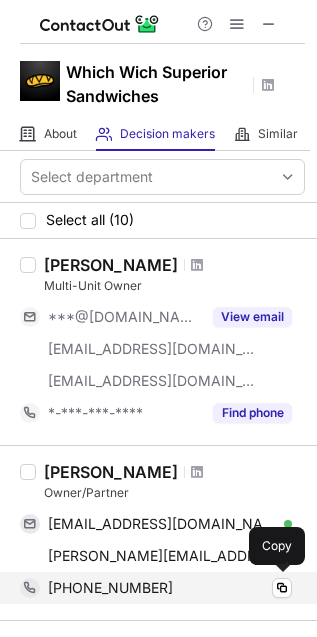 click on "[PHONE_NUMBER]" at bounding box center [110, 588] 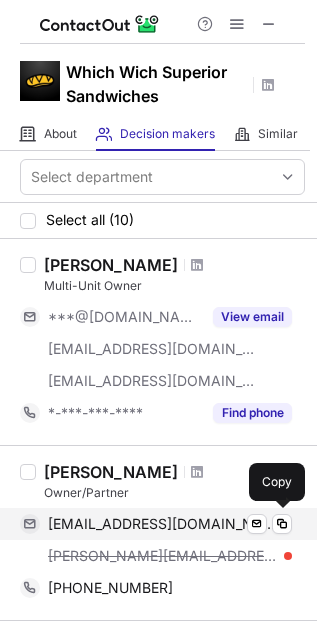 click on "jeffjordandorsey@gmail.com" at bounding box center (162, 524) 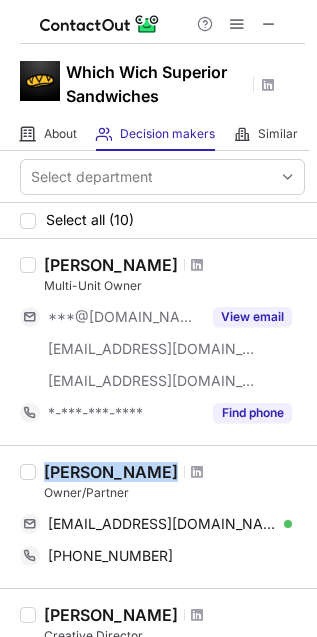 drag, startPoint x: 40, startPoint y: 475, endPoint x: 143, endPoint y: 471, distance: 103.077644 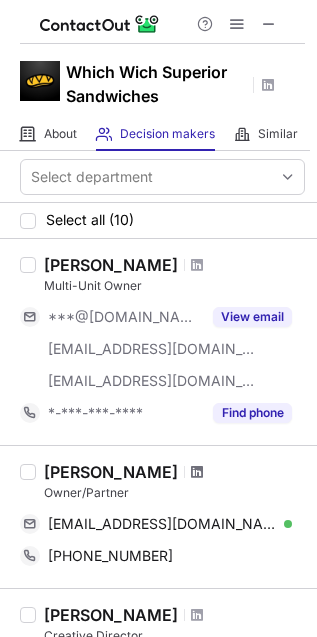 click at bounding box center [197, 472] 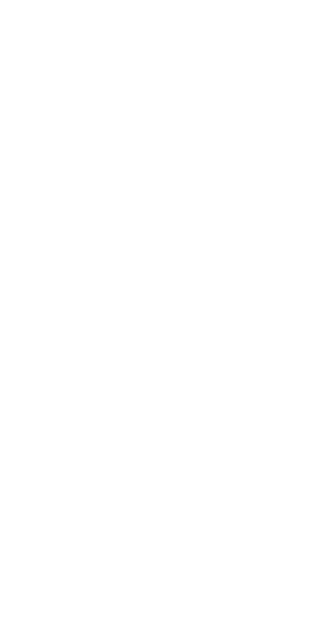 scroll, scrollTop: 0, scrollLeft: 0, axis: both 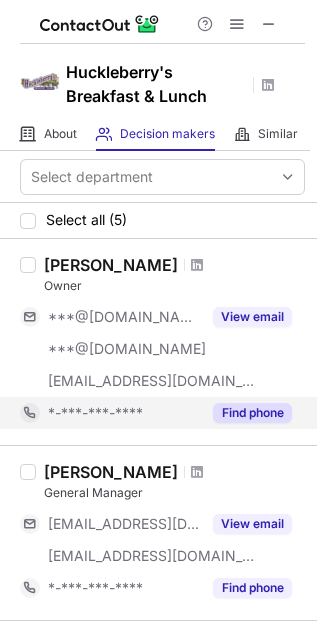 click on "Find phone" at bounding box center (252, 413) 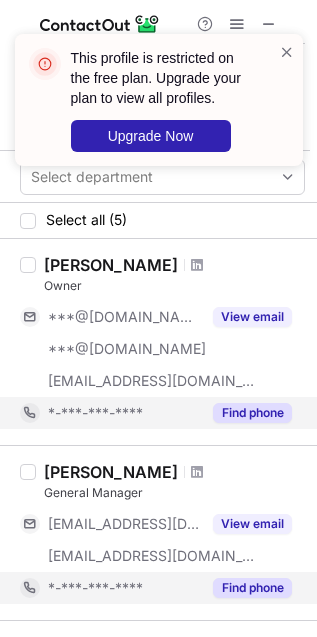 click on "*-***-***-****" at bounding box center [124, 588] 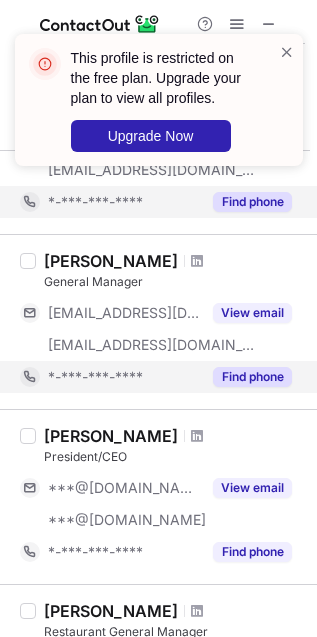 scroll, scrollTop: 250, scrollLeft: 0, axis: vertical 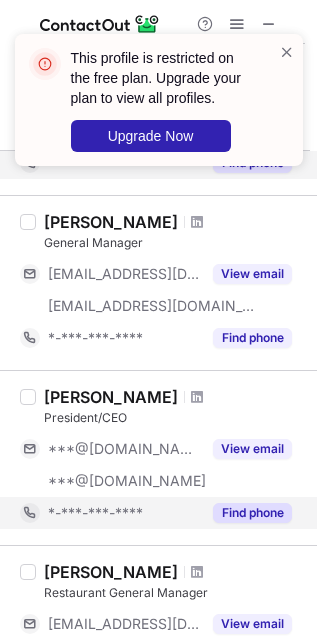 click on "*-***-***-****" at bounding box center (124, 513) 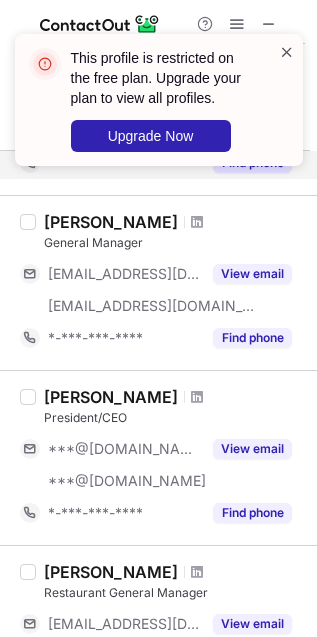 click at bounding box center [287, 52] 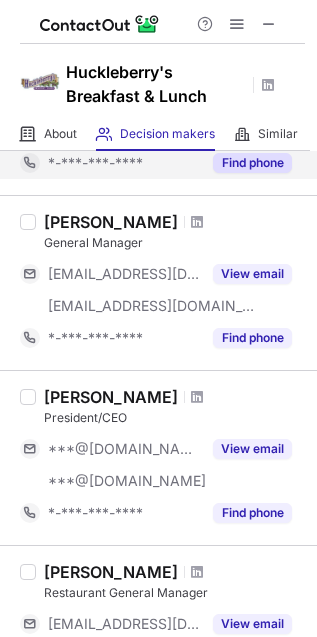 click at bounding box center [237, 24] 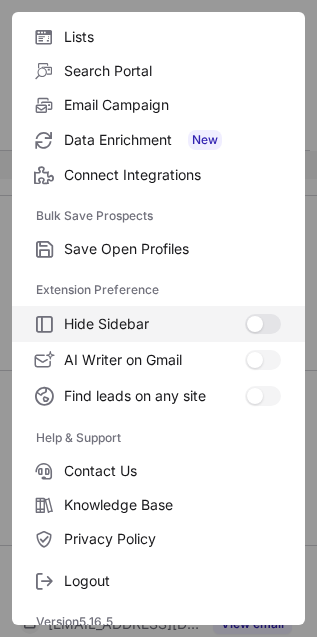 scroll, scrollTop: 195, scrollLeft: 0, axis: vertical 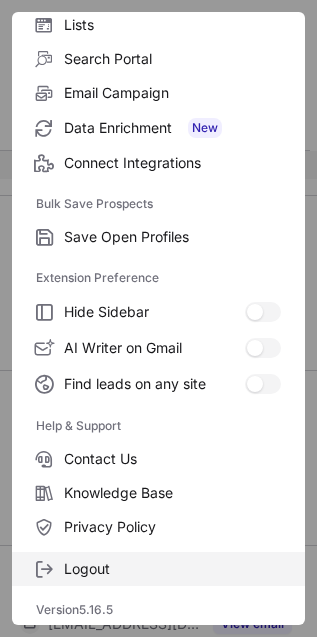 click on "Logout" at bounding box center (172, 569) 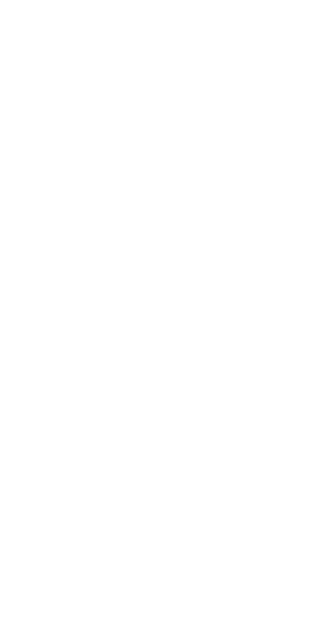 scroll, scrollTop: 0, scrollLeft: 0, axis: both 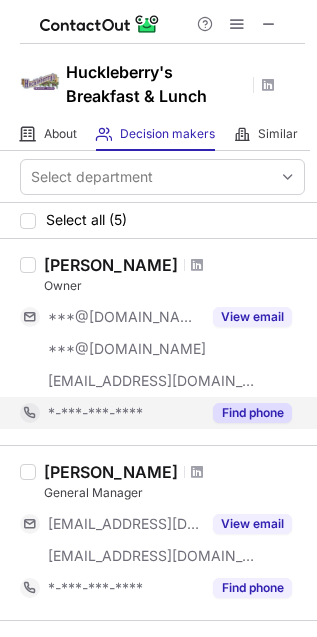 click on "*-***-***-****" at bounding box center (110, 413) 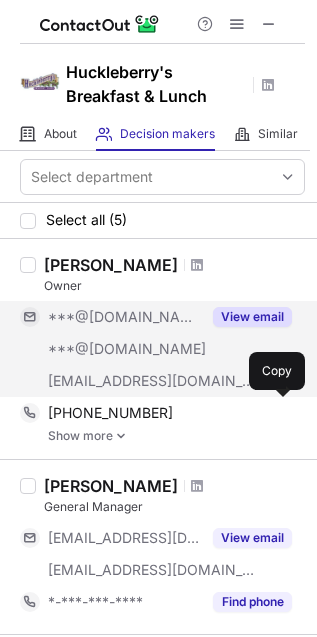 click on "[EMAIL_ADDRESS][DOMAIN_NAME]" at bounding box center (152, 381) 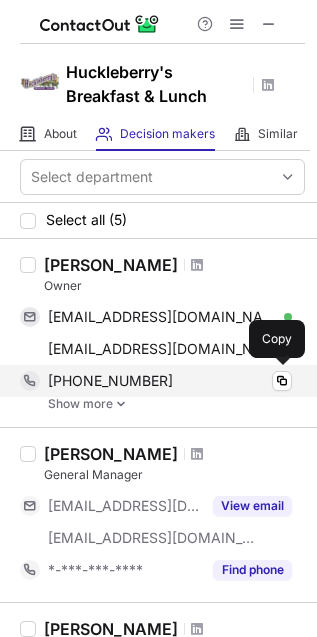 click on "+15599168548" at bounding box center (110, 381) 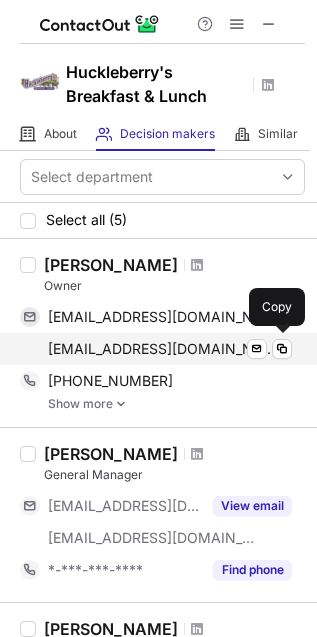 click on "karimason1@hotmail.com" at bounding box center [162, 349] 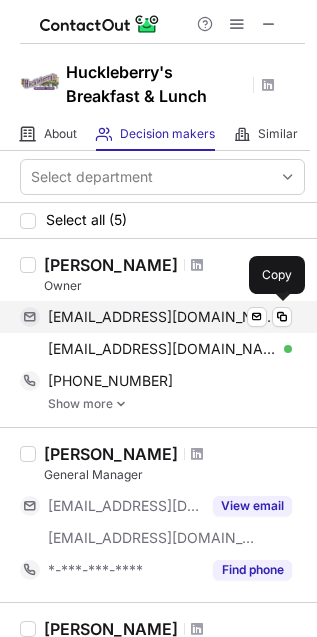 click on "zandergamez@gmail.com" at bounding box center (162, 317) 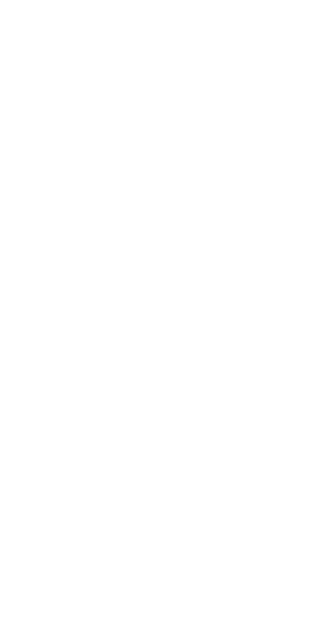 scroll, scrollTop: 0, scrollLeft: 0, axis: both 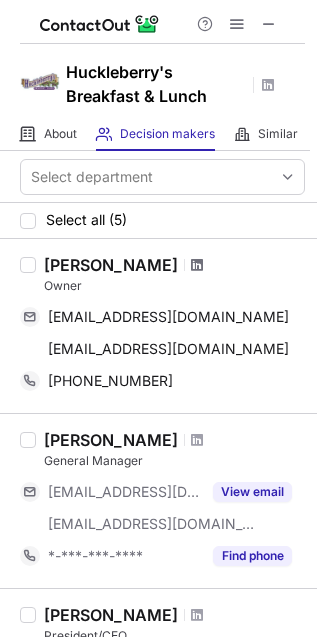 click at bounding box center [197, 265] 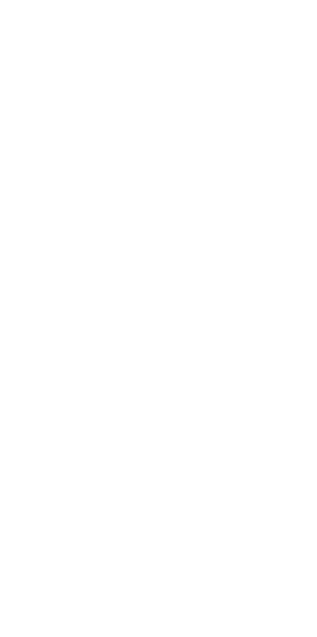 scroll, scrollTop: 0, scrollLeft: 0, axis: both 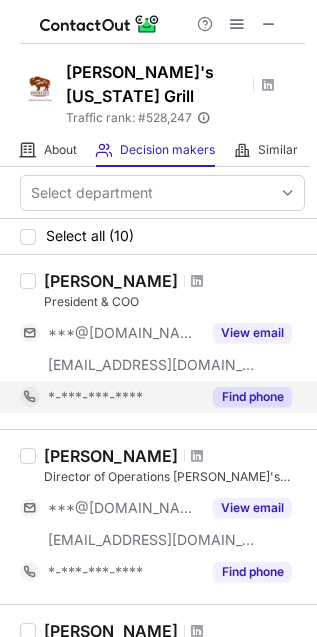 click on "*-***-***-****" at bounding box center [95, 397] 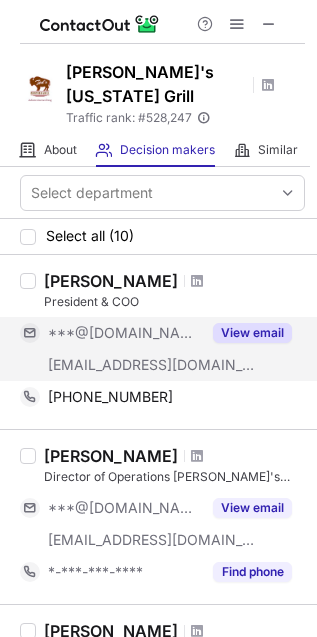 click on "***@tedsmontanagrill.com" at bounding box center [152, 365] 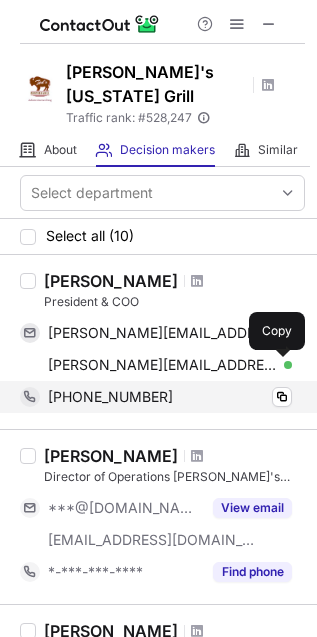 click on "+17703358216" at bounding box center (110, 397) 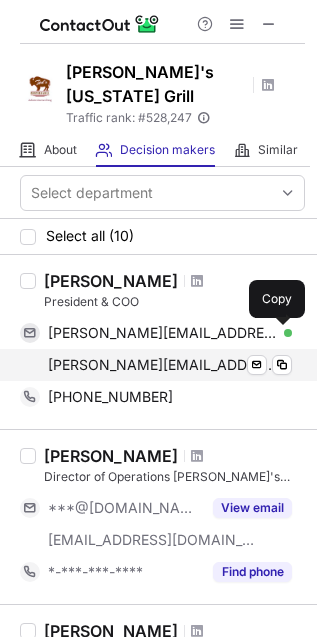 click on "kristi@tedsmontanagrill.com" at bounding box center [162, 365] 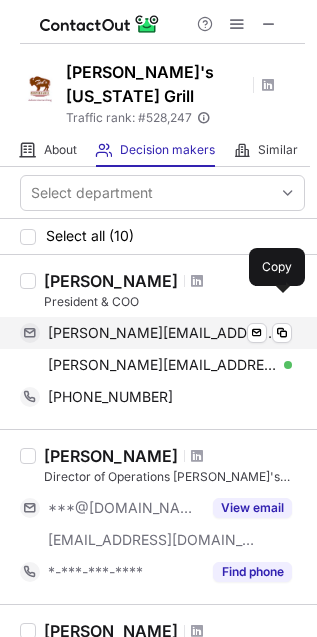 click on "bob.kristi@hotmail.com" at bounding box center (162, 333) 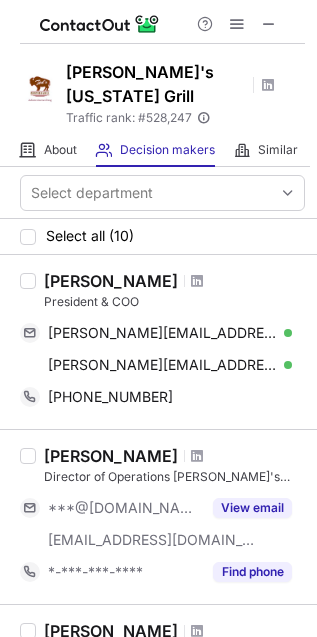 drag, startPoint x: 40, startPoint y: 253, endPoint x: 140, endPoint y: 262, distance: 100.40418 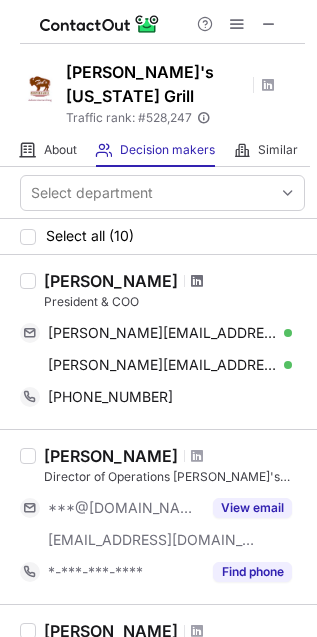 click at bounding box center [197, 281] 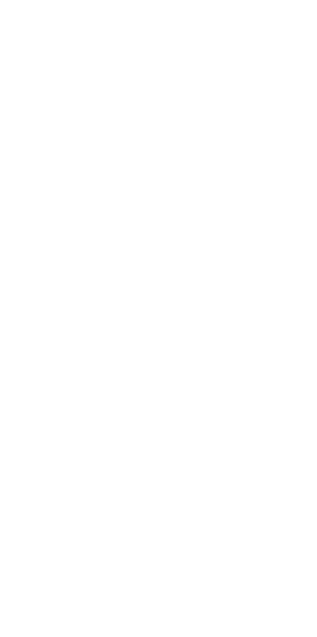 scroll, scrollTop: 0, scrollLeft: 0, axis: both 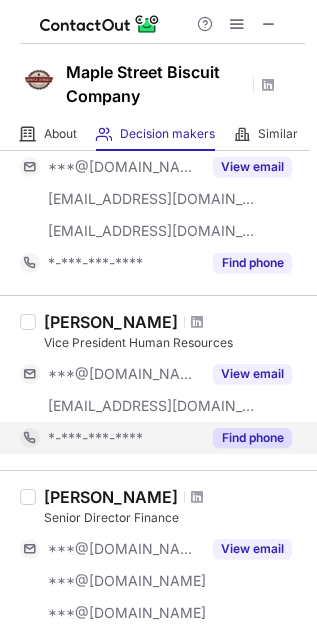 click on "*-***-***-****" at bounding box center (124, 438) 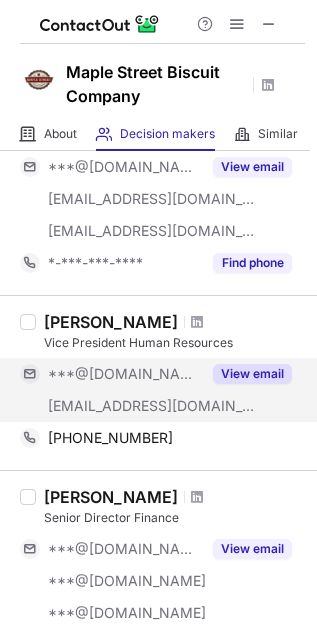 click on "[EMAIL_ADDRESS][DOMAIN_NAME]" at bounding box center [152, 406] 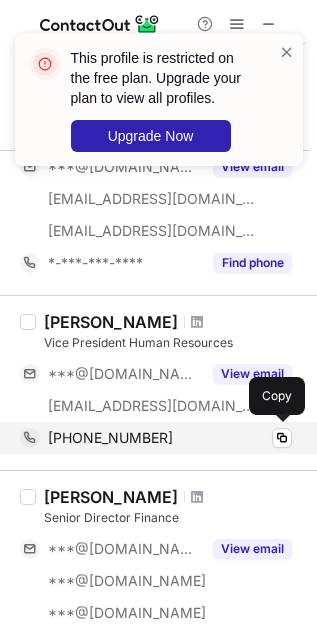 click on "+16145844559" at bounding box center (170, 438) 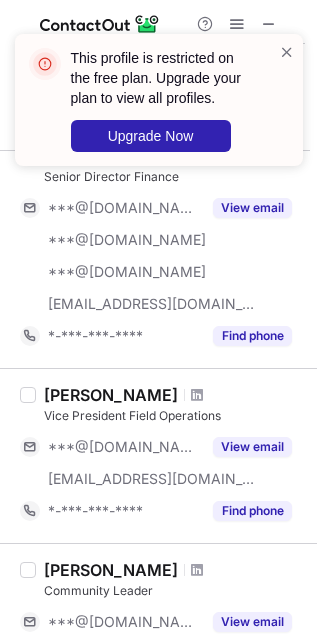 scroll, scrollTop: 716, scrollLeft: 0, axis: vertical 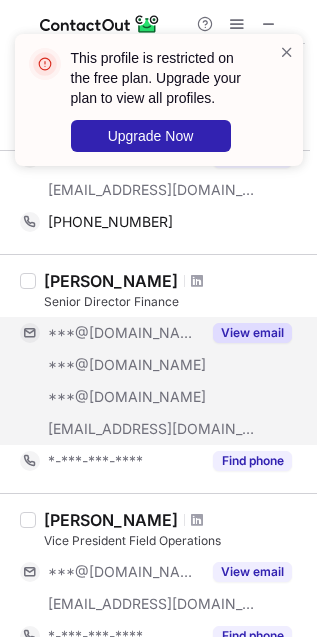 click on "***@[DOMAIN_NAME]" at bounding box center (127, 365) 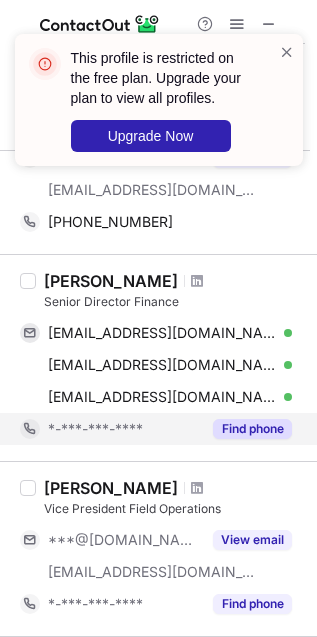 click on "*-***-***-****" at bounding box center (95, 429) 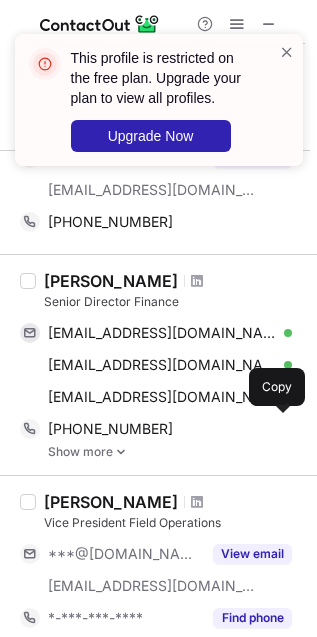 click on "+13149935459" at bounding box center (110, 429) 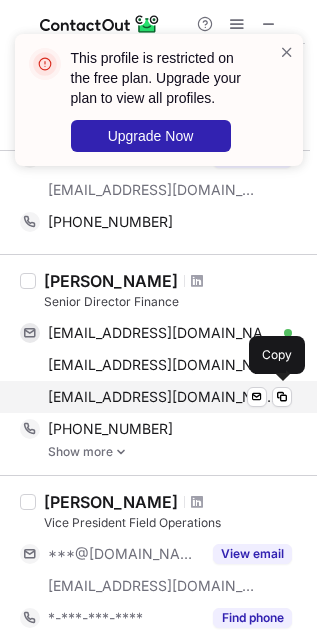 click on "supaswagdeezy@gmail.com" at bounding box center (162, 397) 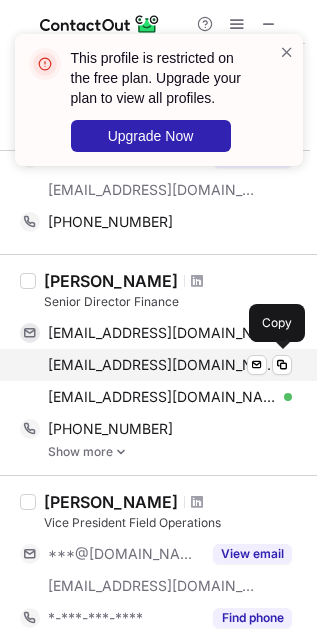 click on "guerillaz49@gmail.com" at bounding box center (162, 365) 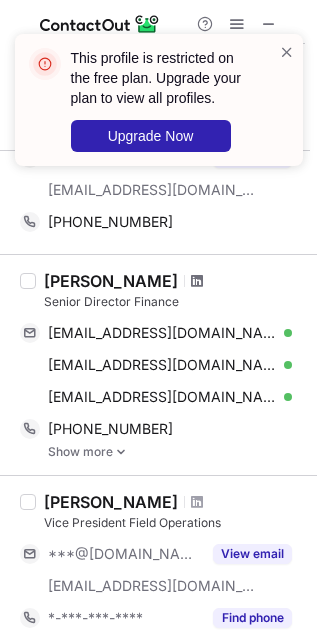 click at bounding box center (197, 281) 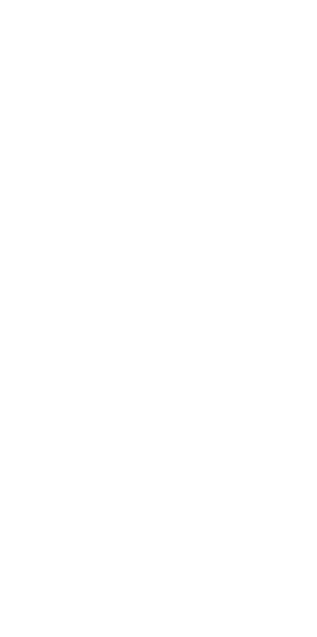 scroll, scrollTop: 0, scrollLeft: 0, axis: both 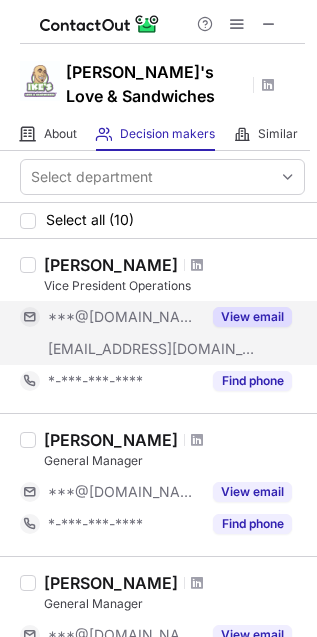 click on "***@loveandsandwiches.com" at bounding box center (110, 349) 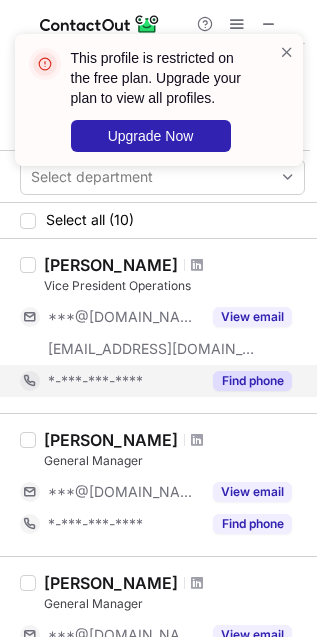 click on "*-***-***-****" at bounding box center (95, 381) 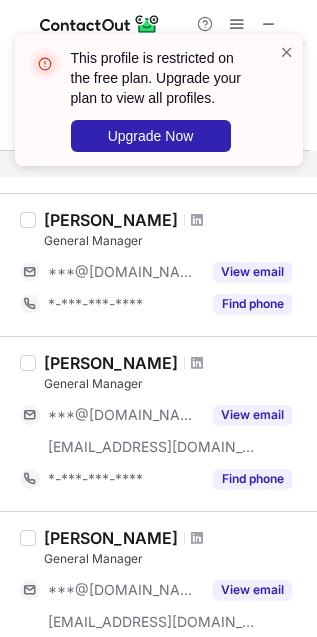 scroll, scrollTop: 242, scrollLeft: 0, axis: vertical 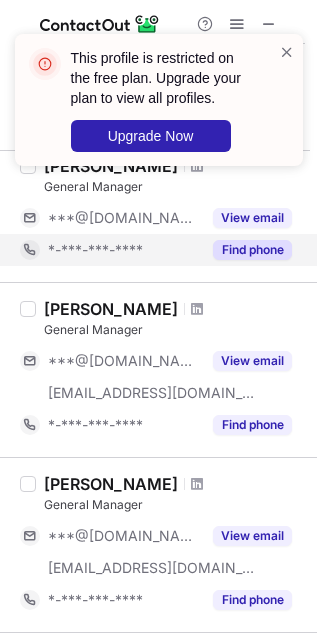 click on "*-***-***-****" at bounding box center (124, 250) 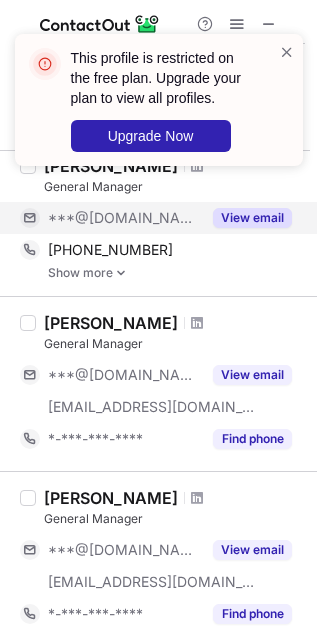 click on "***@[DOMAIN_NAME]" at bounding box center (124, 218) 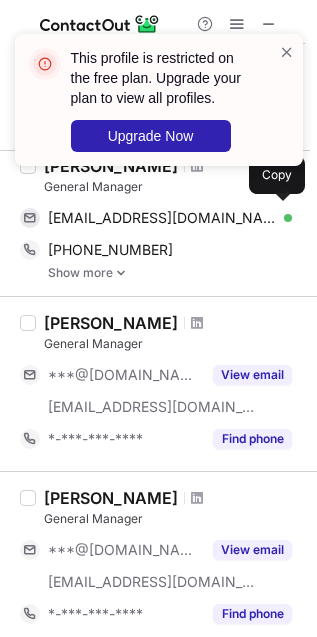 click on "sbradt70@gmail.com" at bounding box center [162, 218] 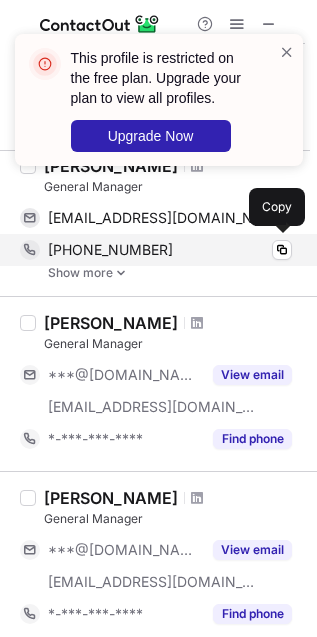 click on "+17143381909" at bounding box center (170, 250) 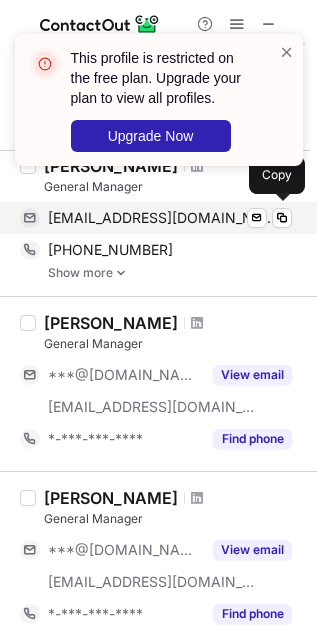 scroll, scrollTop: 195, scrollLeft: 0, axis: vertical 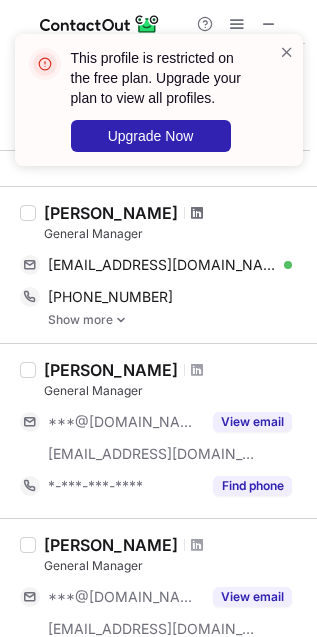 click at bounding box center (197, 213) 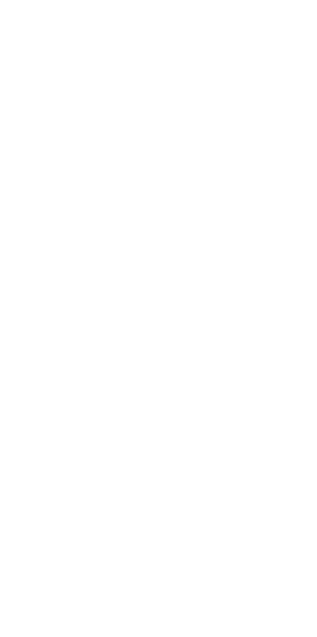scroll, scrollTop: 0, scrollLeft: 0, axis: both 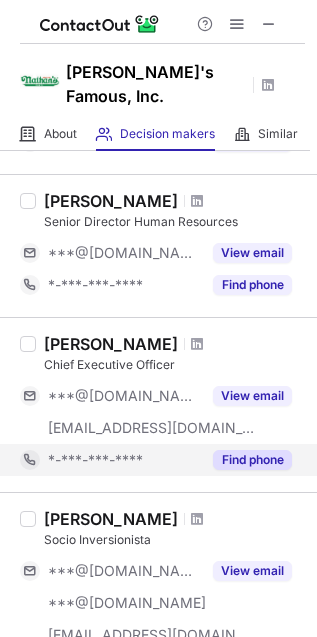 click on "*-***-***-****" at bounding box center [95, 460] 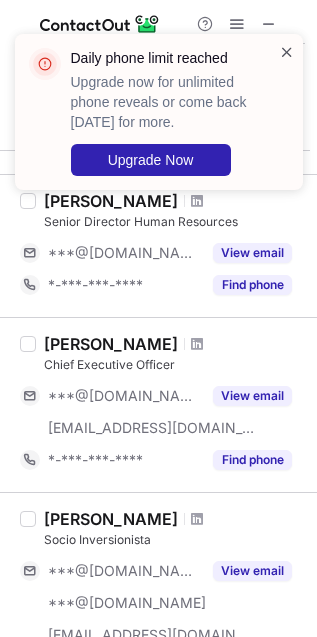 click at bounding box center (287, 52) 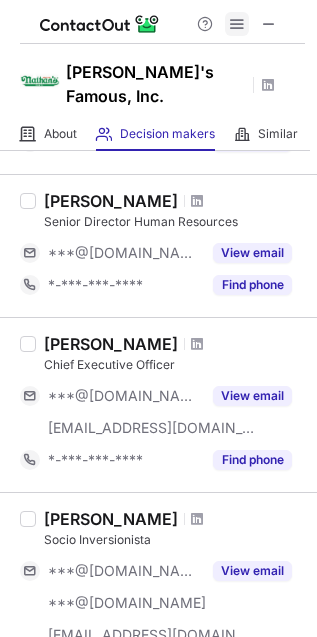 click at bounding box center [237, 24] 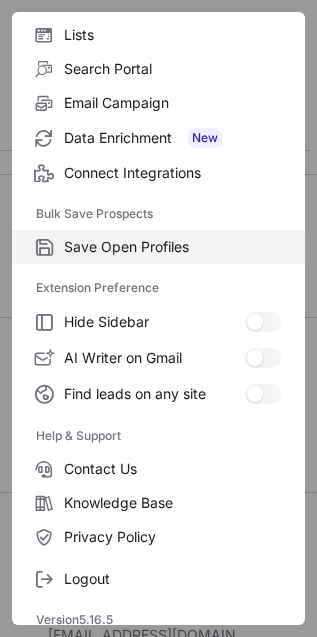 scroll, scrollTop: 195, scrollLeft: 0, axis: vertical 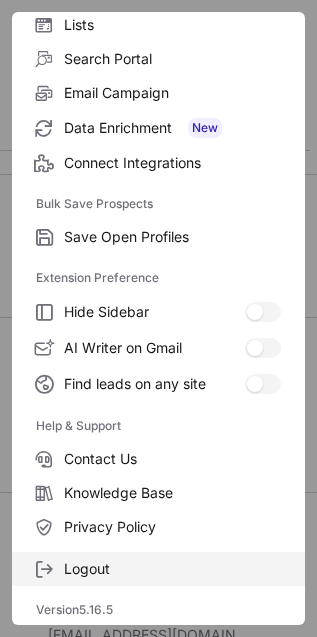 click on "Logout" at bounding box center (172, 569) 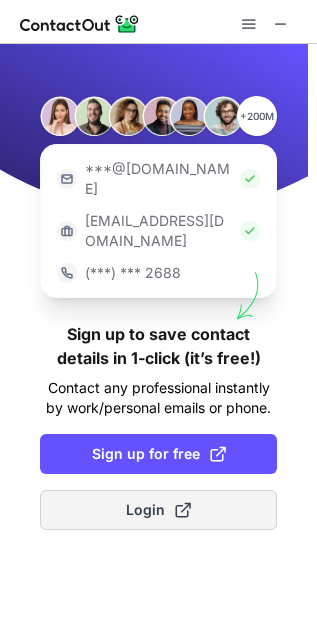 click on "Login" at bounding box center (158, 510) 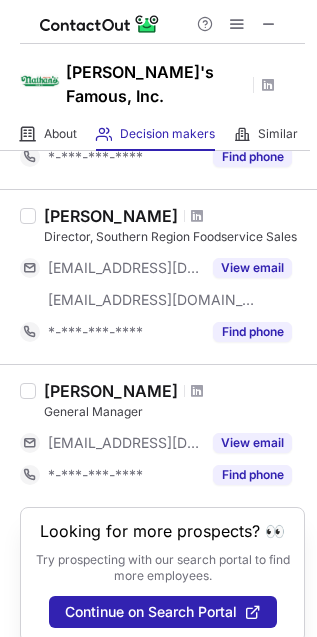 scroll, scrollTop: 1383, scrollLeft: 0, axis: vertical 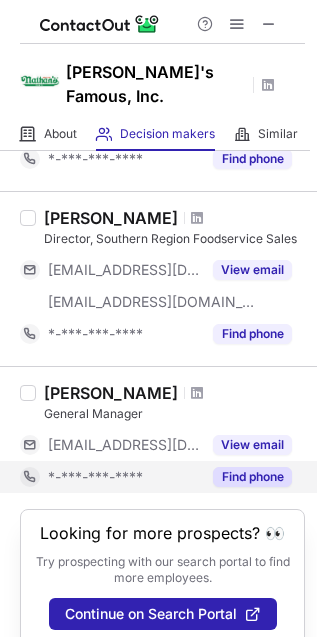 click on "Find phone" at bounding box center [252, 477] 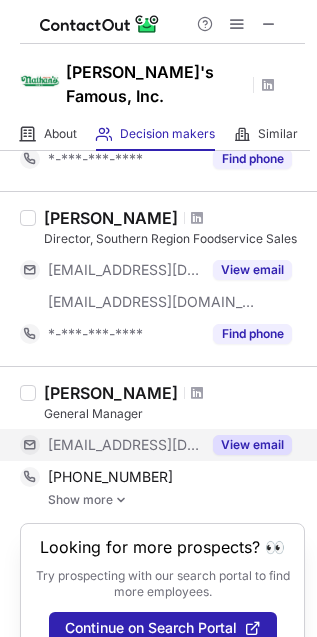 click on "View email" at bounding box center (252, 445) 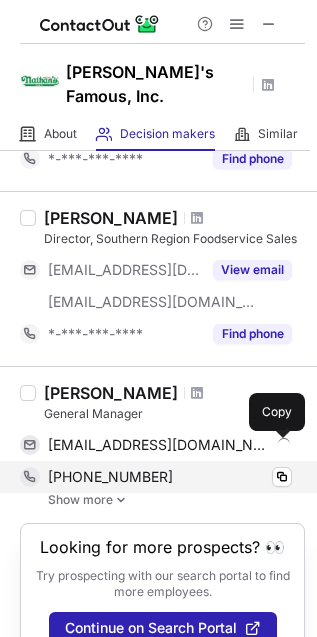 click on "+19174494138" at bounding box center [110, 477] 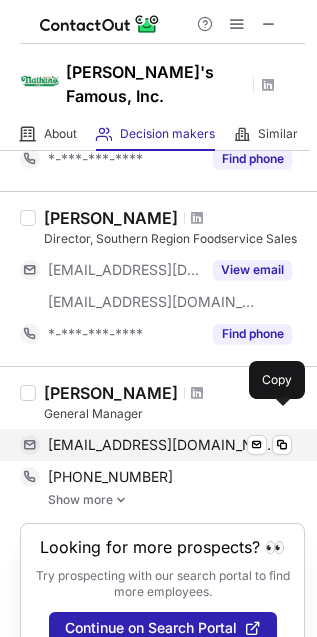 click on "sharris@nathansfamous.com" at bounding box center (162, 445) 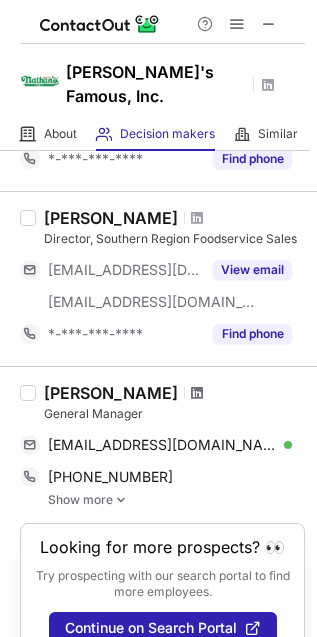 click at bounding box center [197, 393] 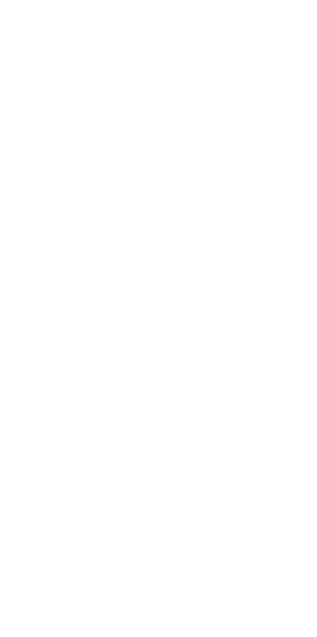 scroll, scrollTop: 0, scrollLeft: 0, axis: both 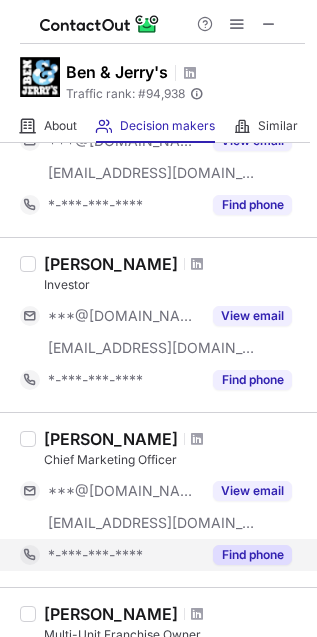 click on "*-***-***-****" at bounding box center [110, 555] 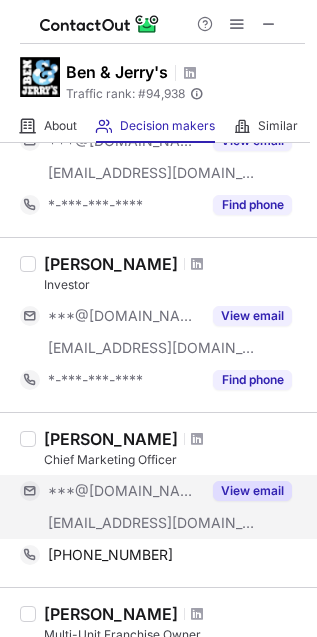 click on "***@benjerry.com" at bounding box center [110, 523] 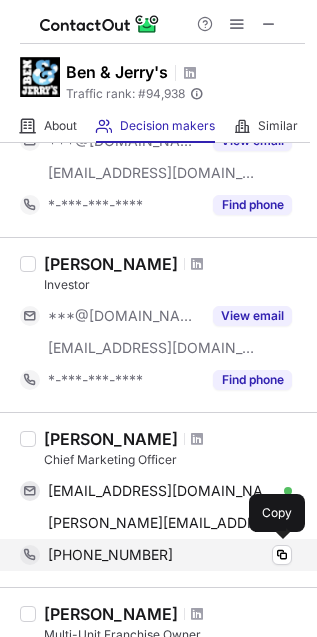 click on "+18025785057" at bounding box center (110, 555) 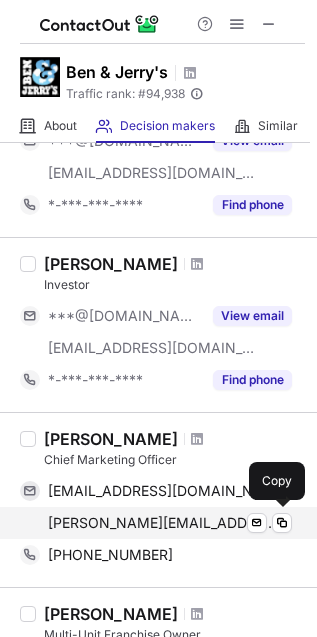 click on "jay.curley@benjerry.com" at bounding box center [162, 523] 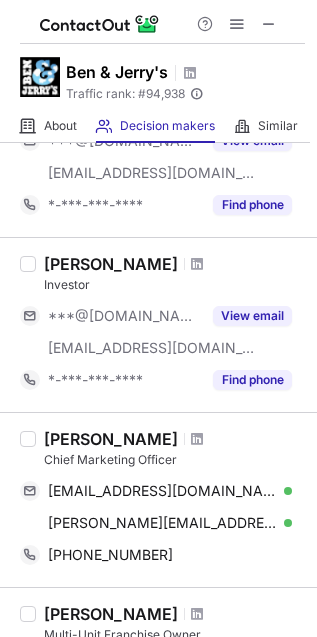 click on "Jay Curley Chief Marketing Officer jaycurley@gmail.com Verified Send email Copy jay.curley@benjerry.com Verified Send email Copy +18025785057 Copy" at bounding box center [170, 500] 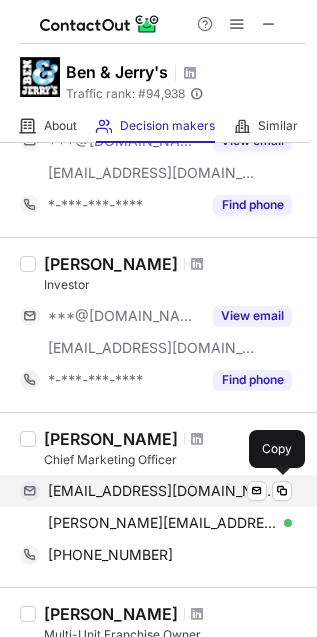 click on "jaycurley@gmail.com" at bounding box center (162, 491) 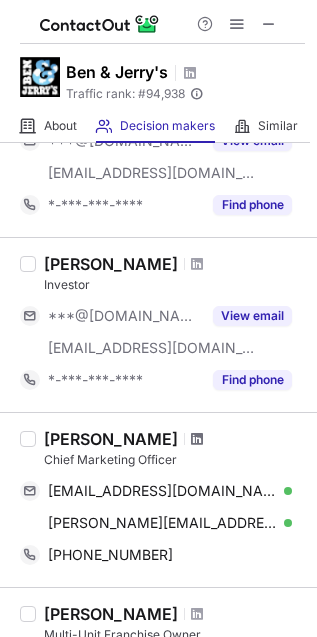 click at bounding box center [197, 439] 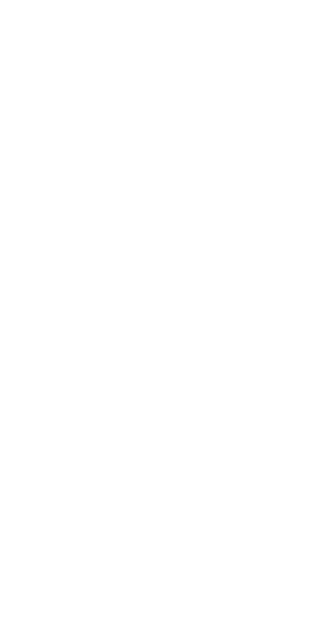 scroll, scrollTop: 0, scrollLeft: 0, axis: both 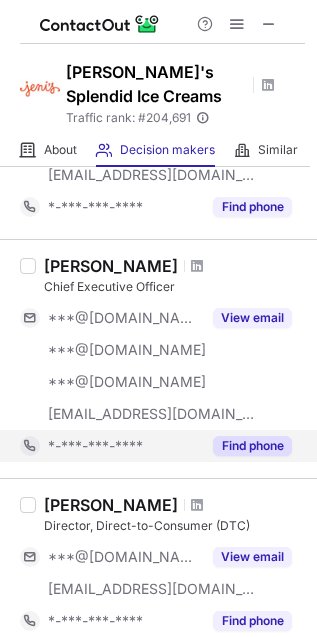 click on "*-***-***-****" at bounding box center (95, 446) 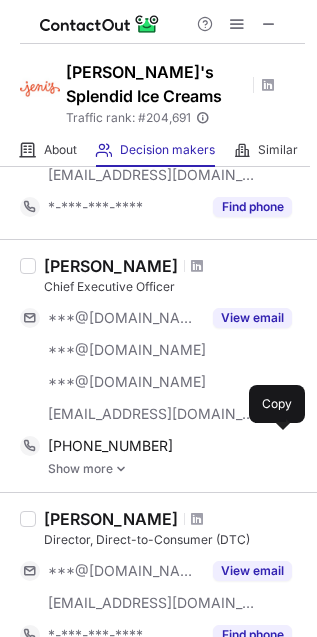 click on "[PHONE_NUMBER]" at bounding box center [110, 446] 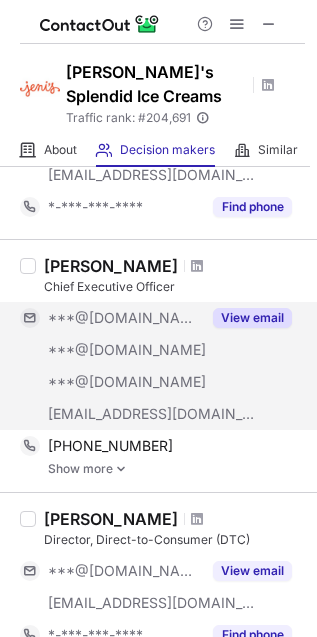 click on "[EMAIL_ADDRESS][DOMAIN_NAME]" at bounding box center [110, 414] 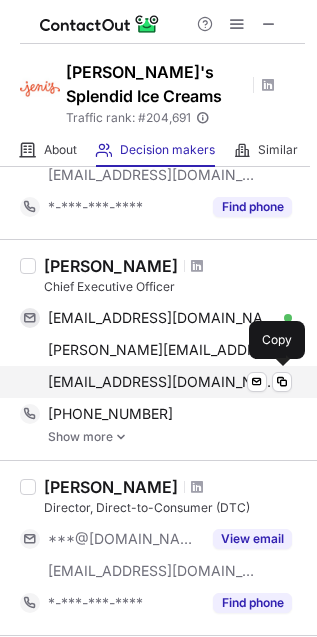 click on "[EMAIL_ADDRESS][DOMAIN_NAME]" at bounding box center [162, 382] 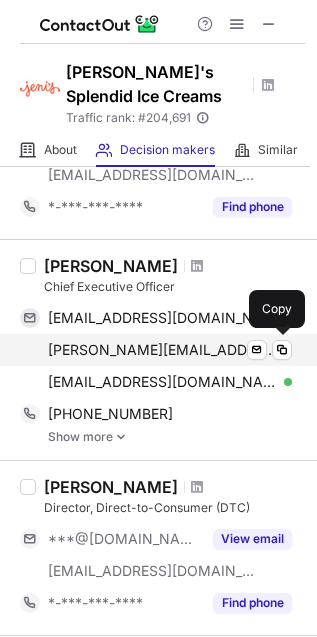 click on "[PERSON_NAME][EMAIL_ADDRESS][PERSON_NAME][DOMAIN_NAME]" at bounding box center (162, 350) 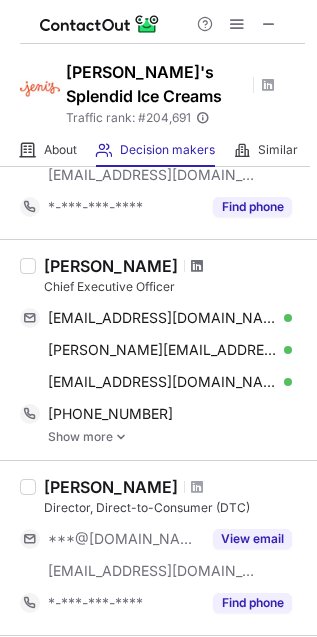 click at bounding box center (197, 266) 